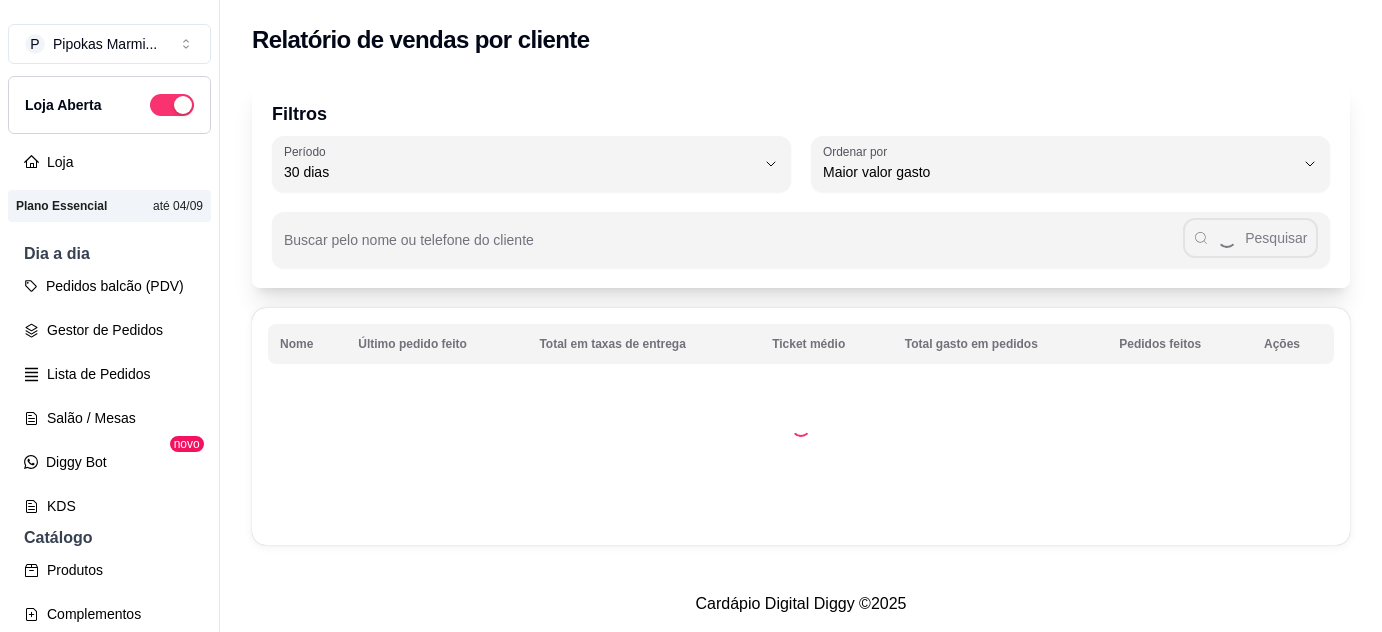 select on "30" 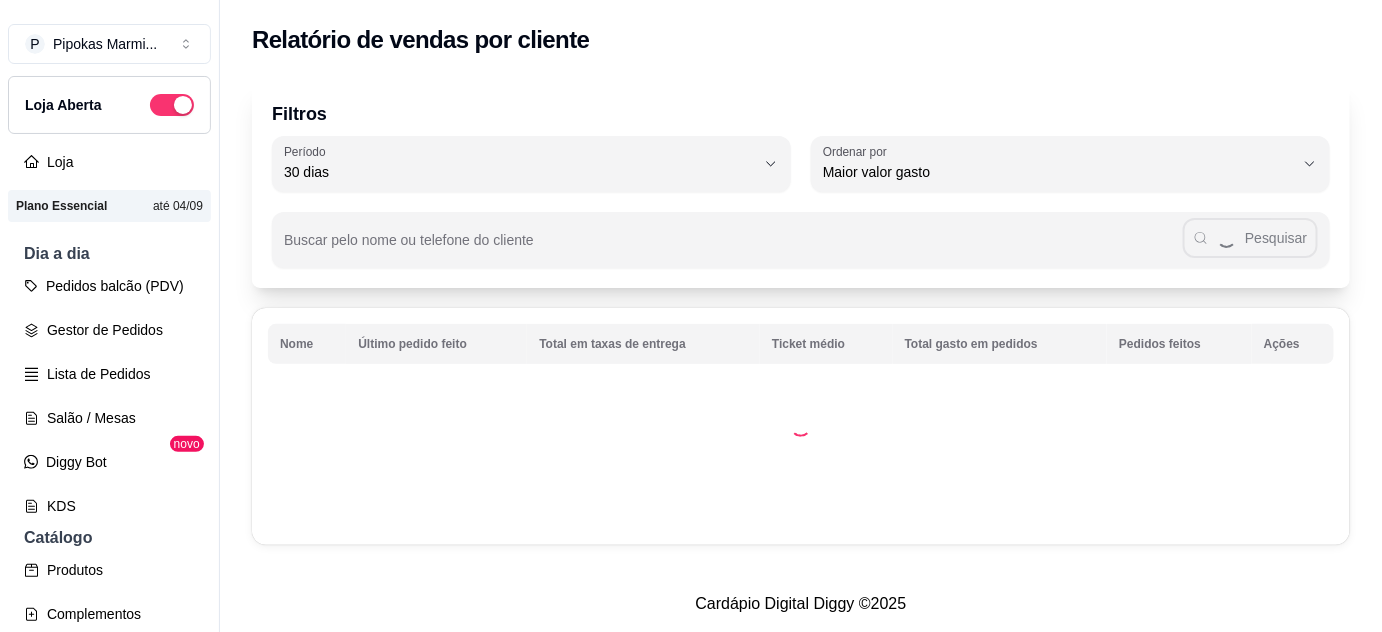scroll, scrollTop: 272, scrollLeft: 0, axis: vertical 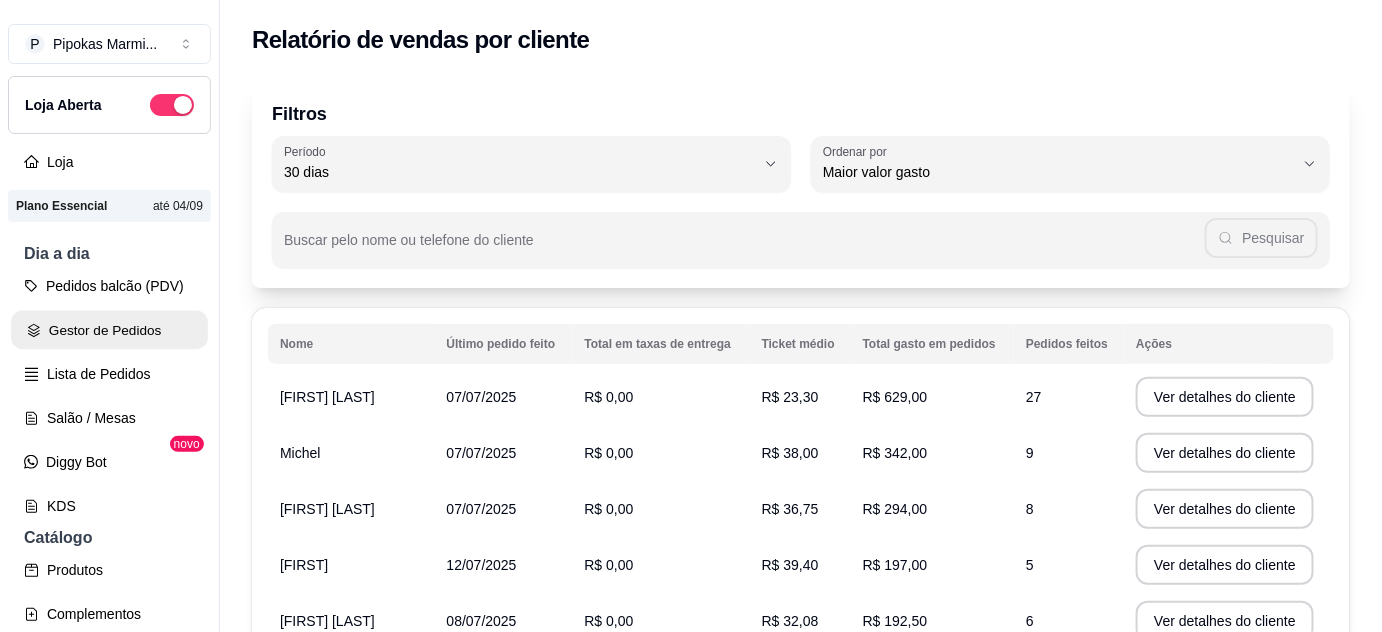 click on "Gestor de Pedidos" at bounding box center [109, 330] 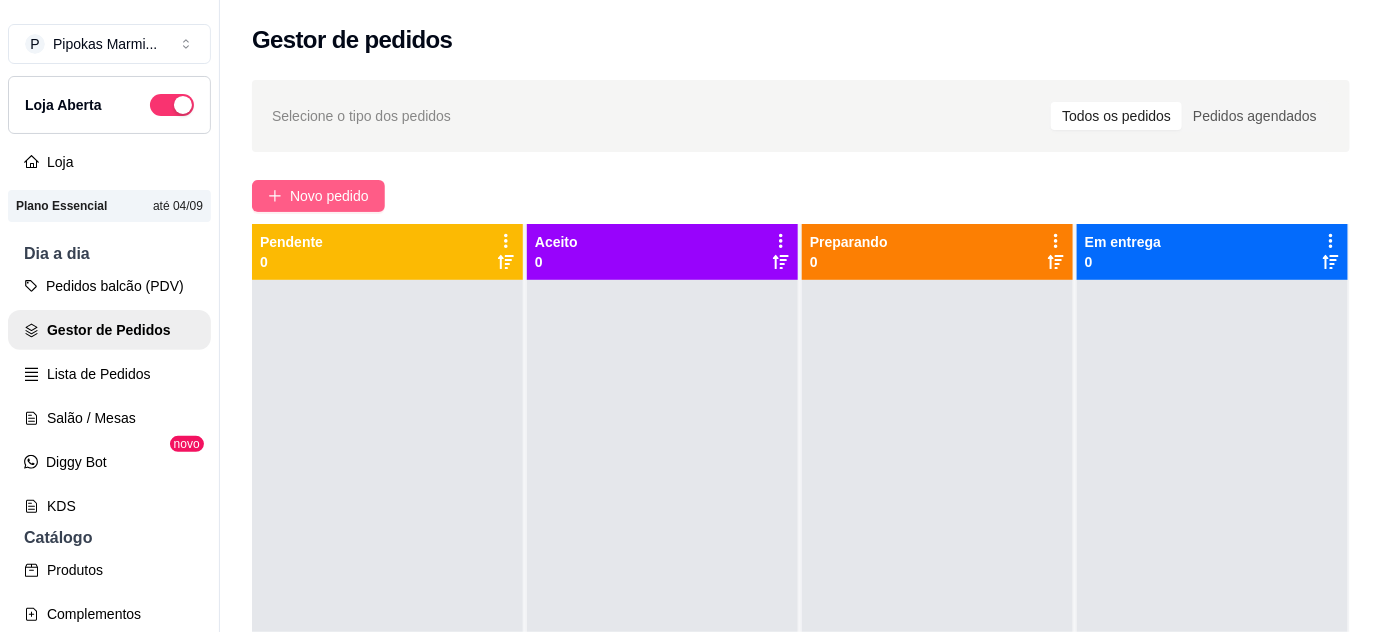 click on "Novo pedido" at bounding box center (329, 196) 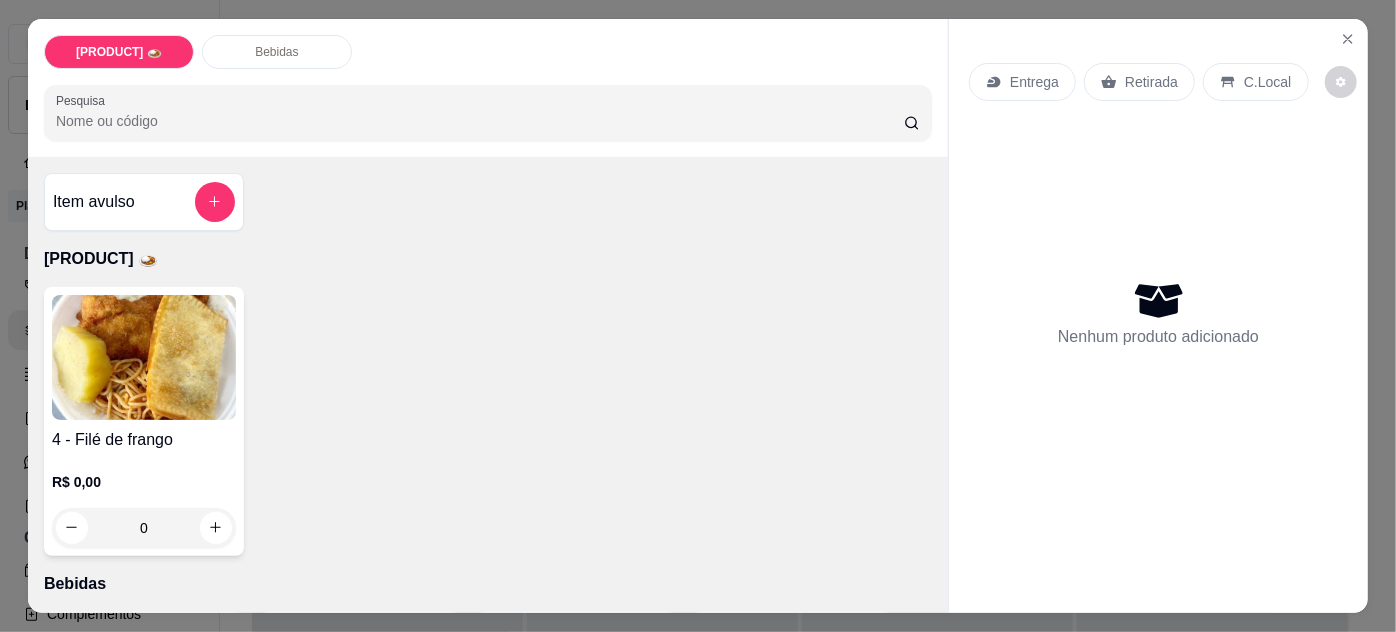 click on "4 - Filé de frango" at bounding box center (144, 440) 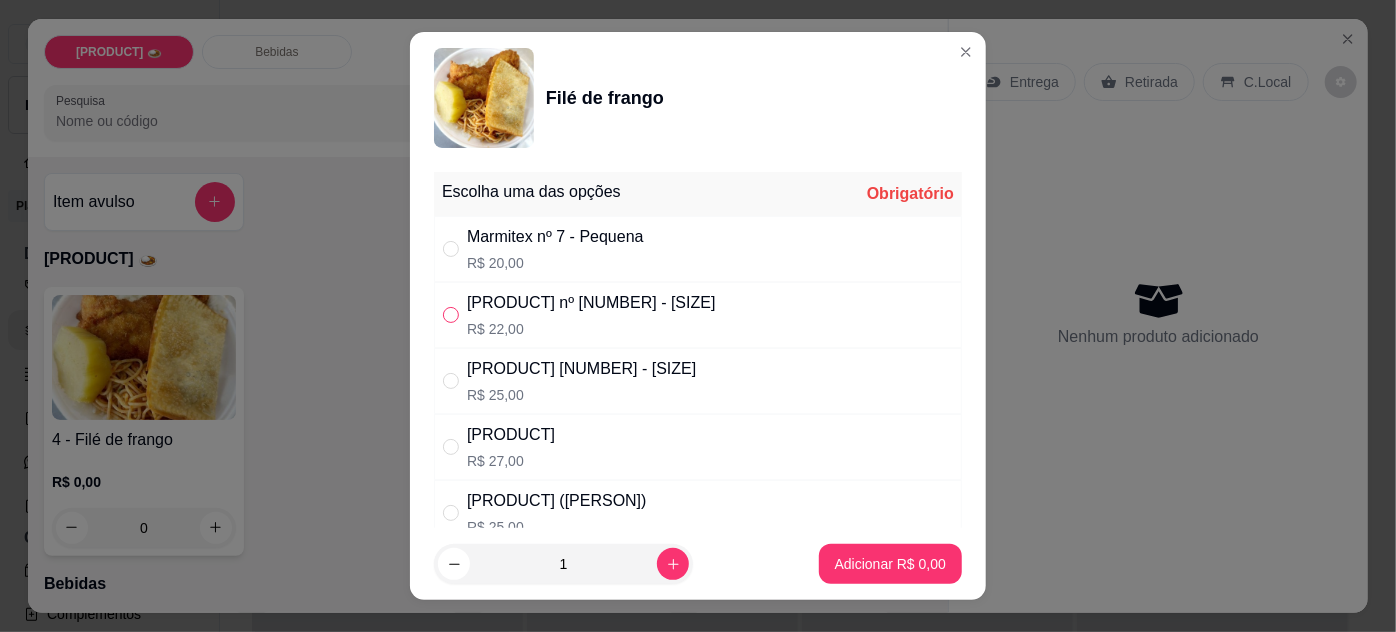 click at bounding box center [451, 315] 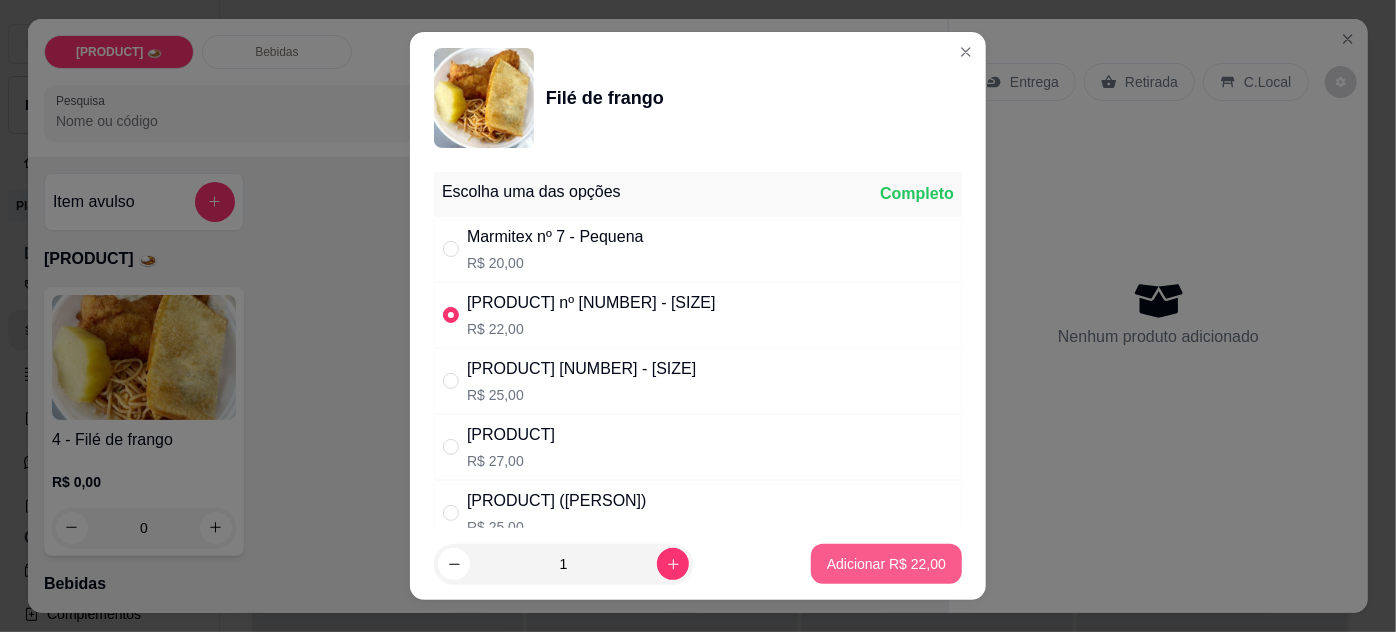 click on "Adicionar   R$ 22,00" at bounding box center (886, 564) 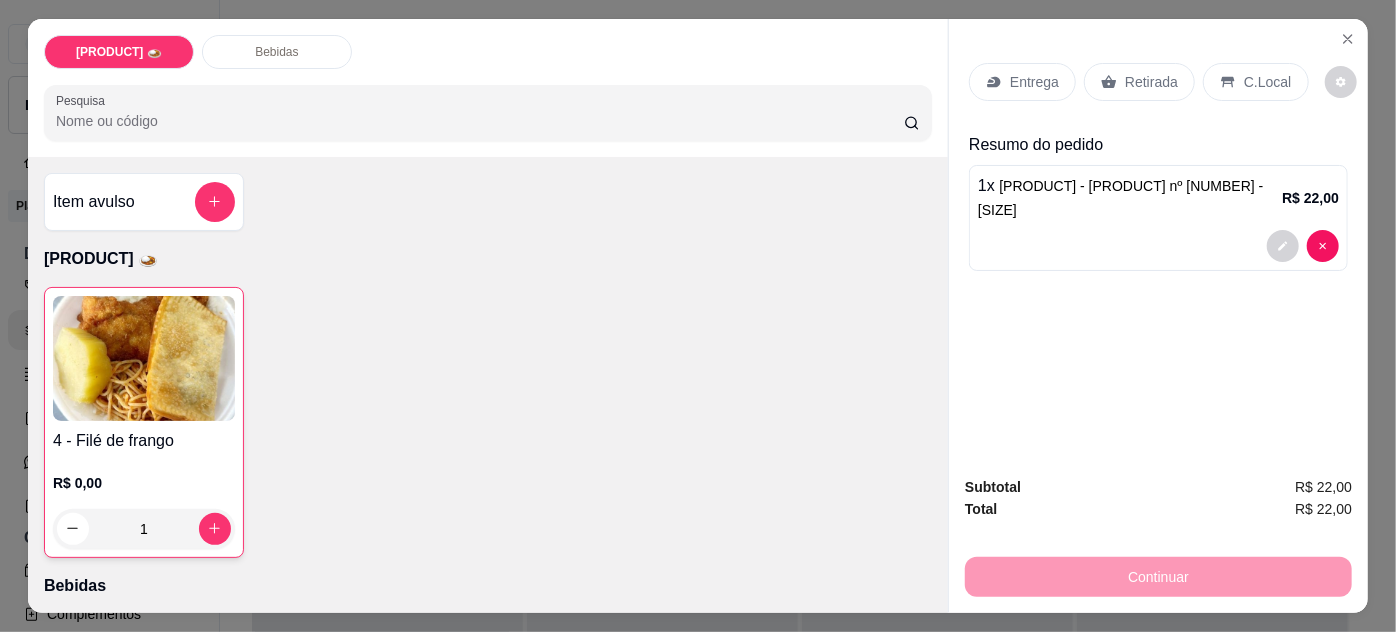 click on "R$ 0,00 1" at bounding box center [144, 501] 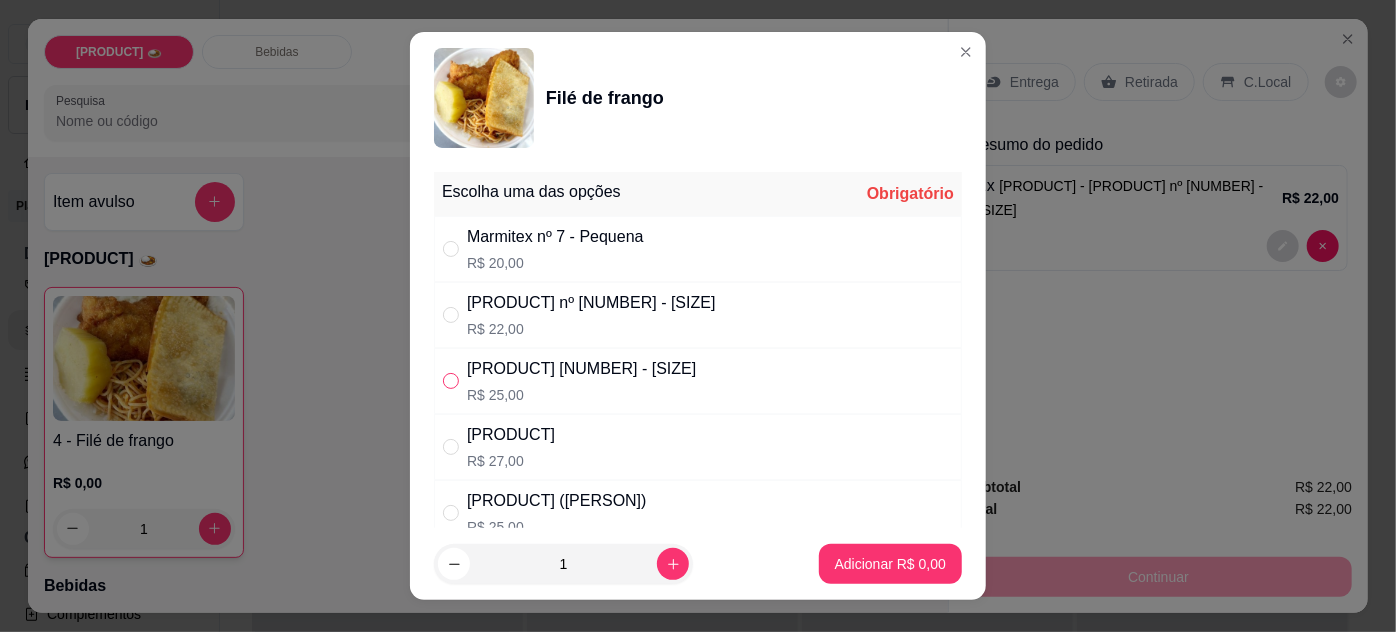 click at bounding box center [451, 381] 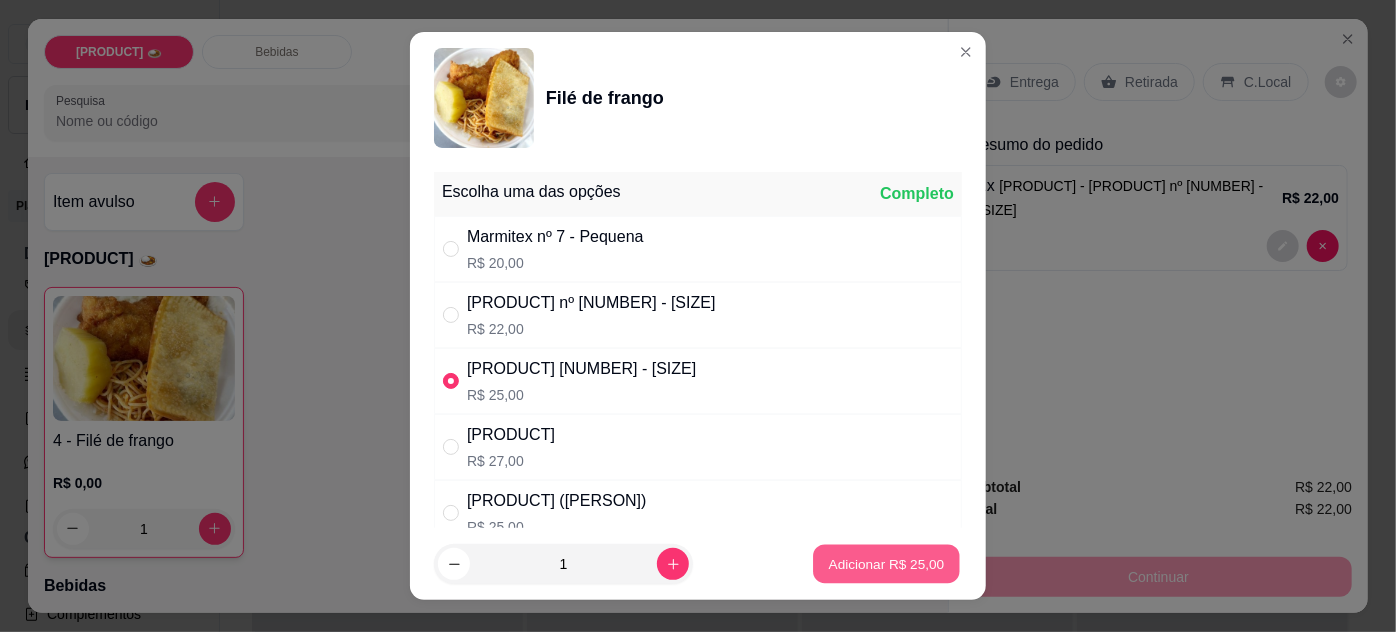 click on "Adicionar   R$ 25,00" at bounding box center (887, 564) 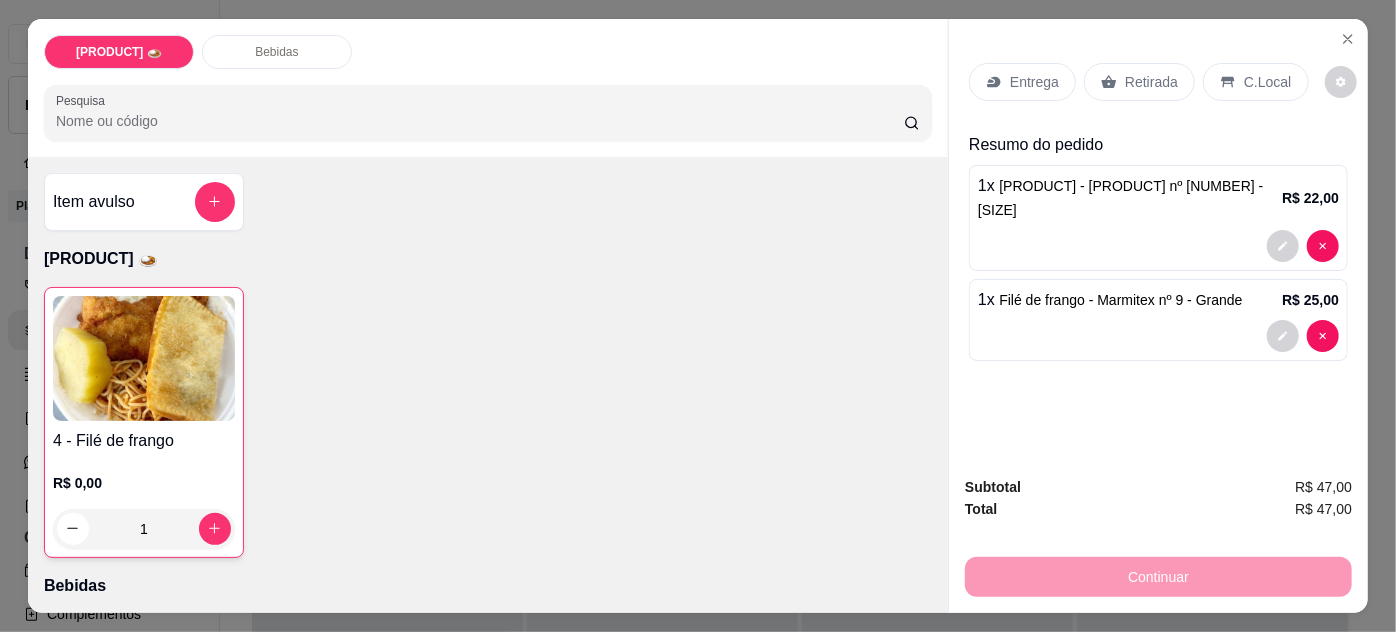 click on "Retirada" at bounding box center (1139, 82) 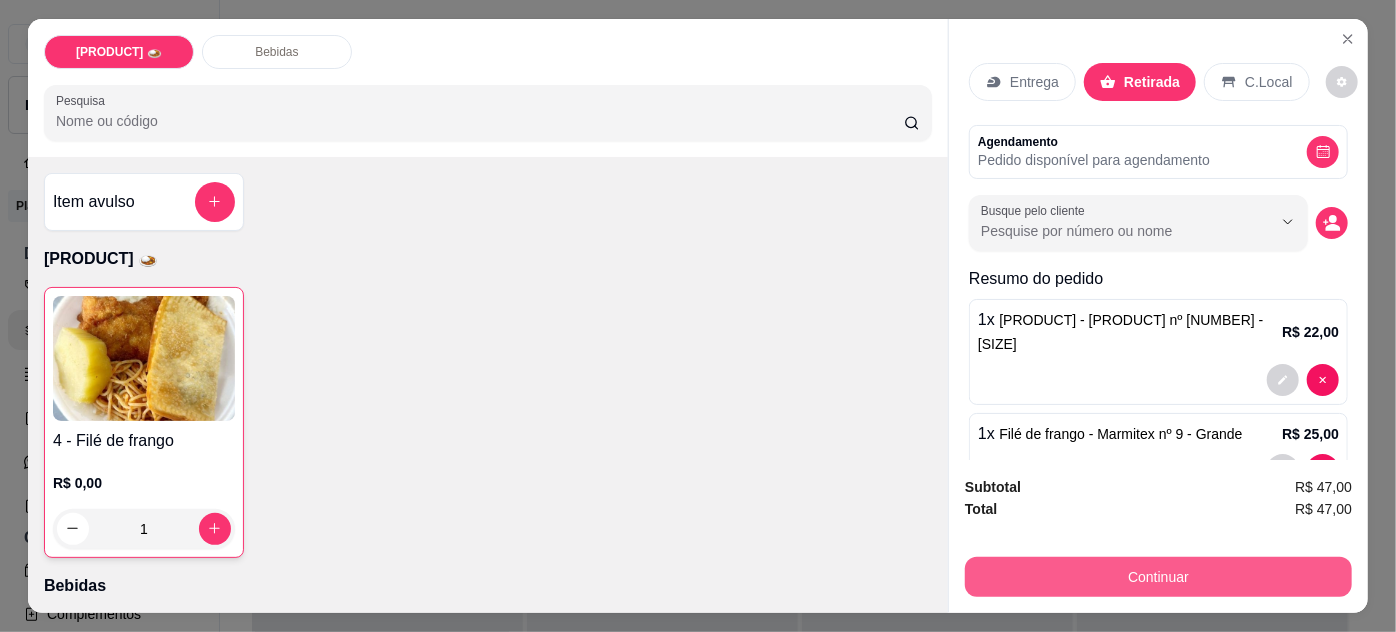 click on "Continuar" at bounding box center (1158, 577) 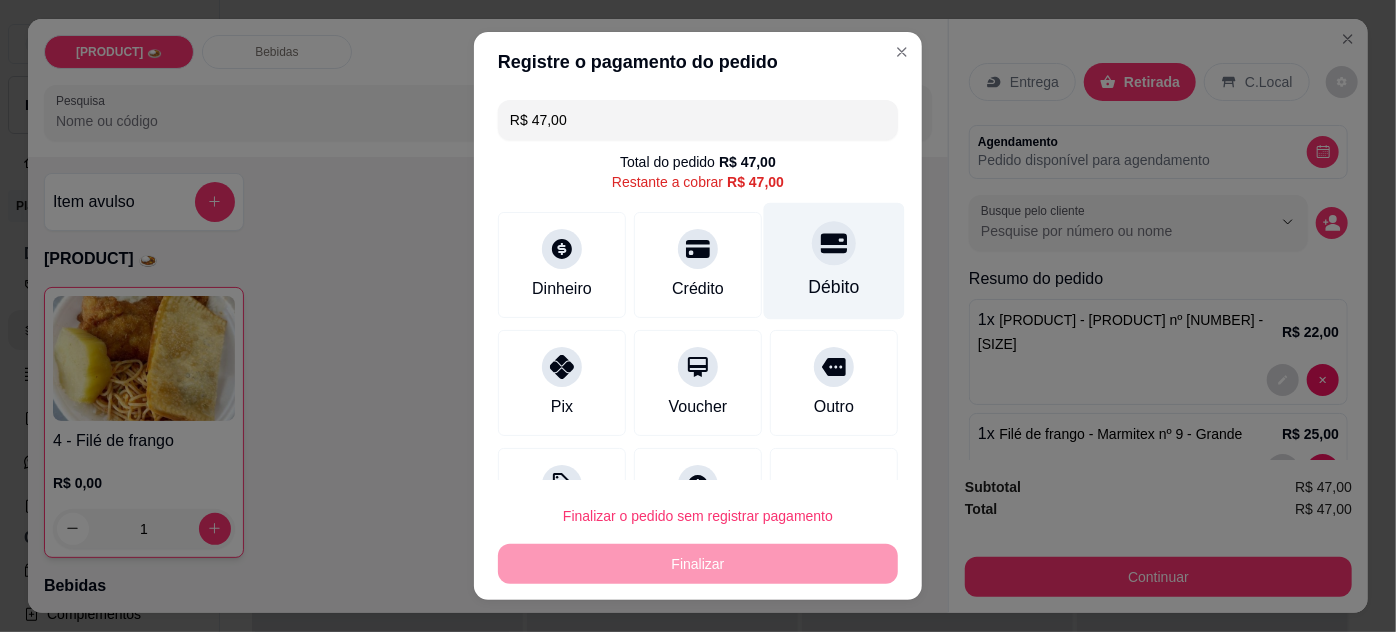 click on "Débito" at bounding box center [834, 260] 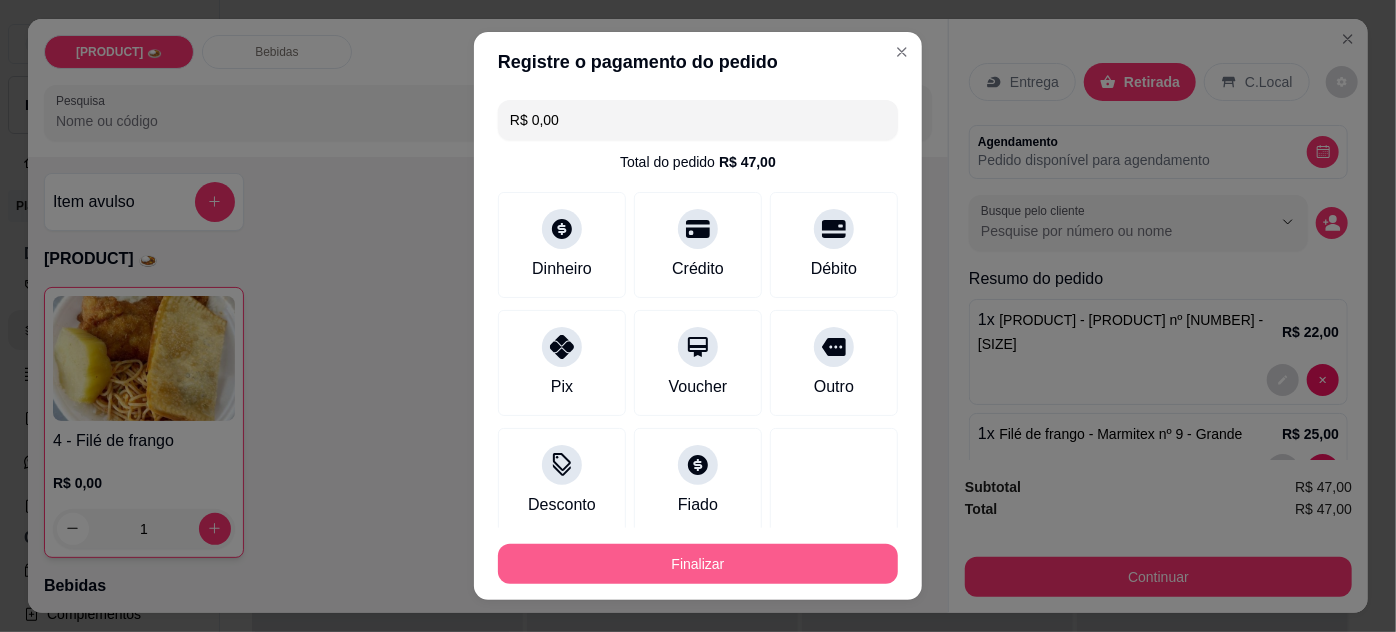 click on "Finalizar" at bounding box center [698, 564] 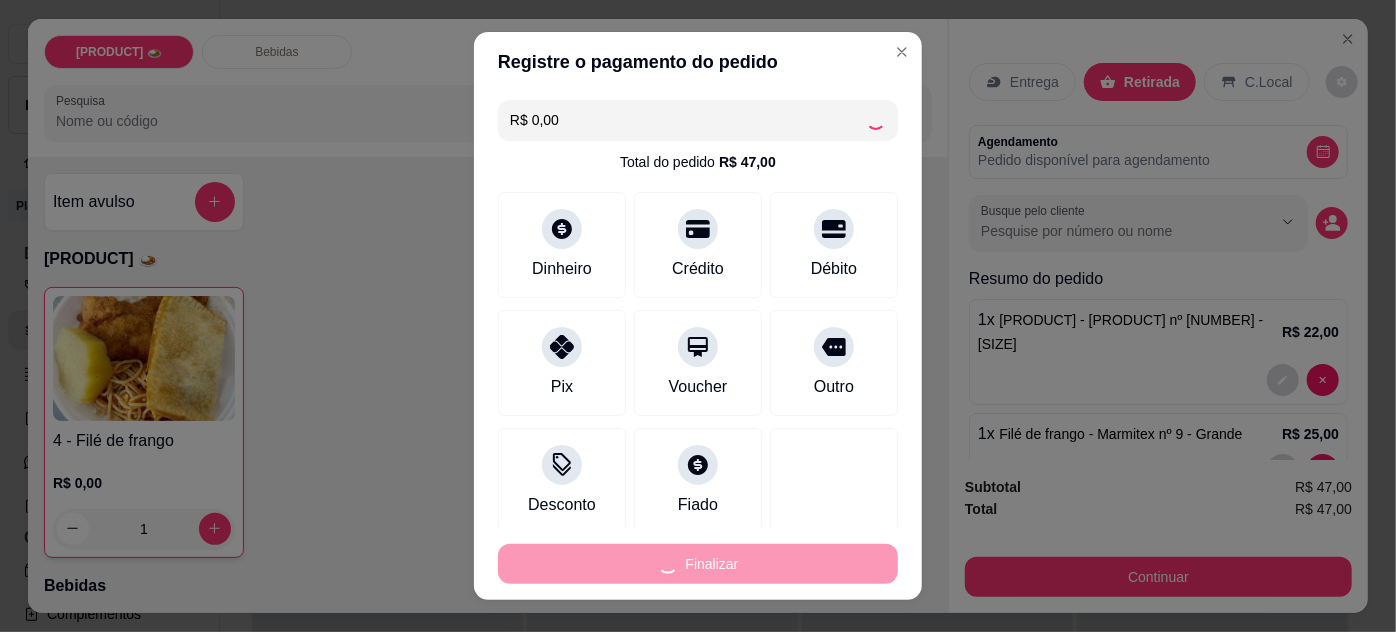 type on "0" 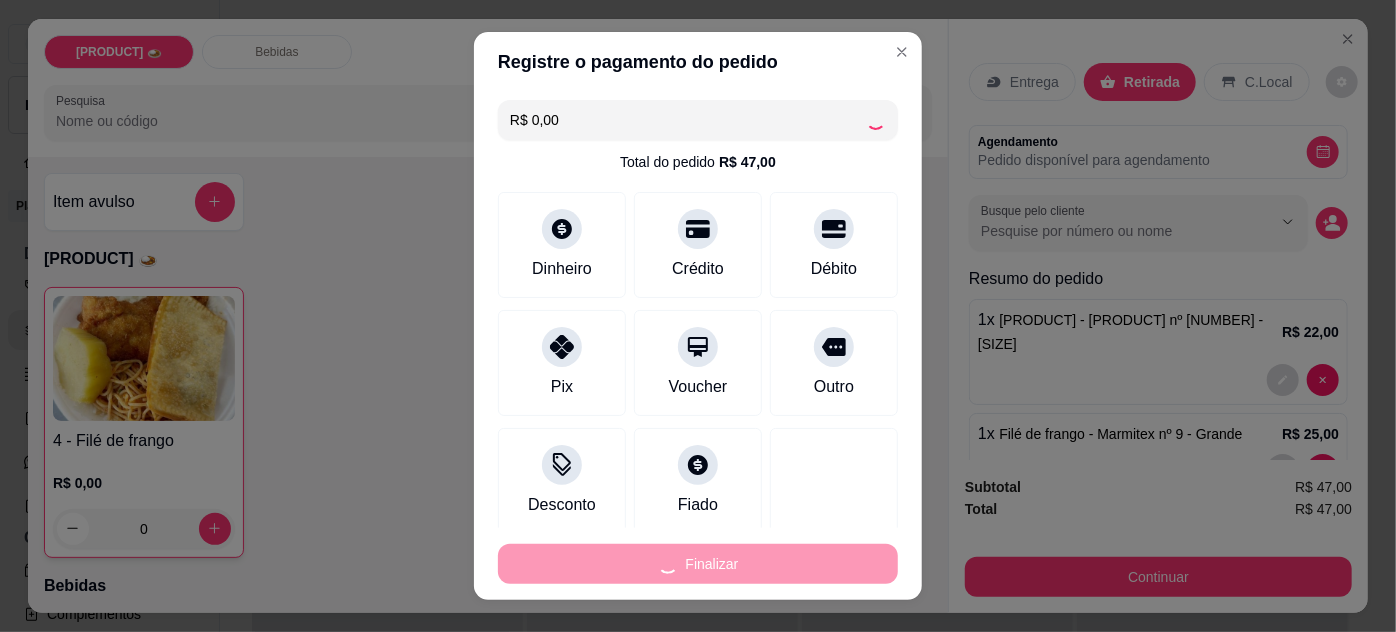 type on "-R$ 47,00" 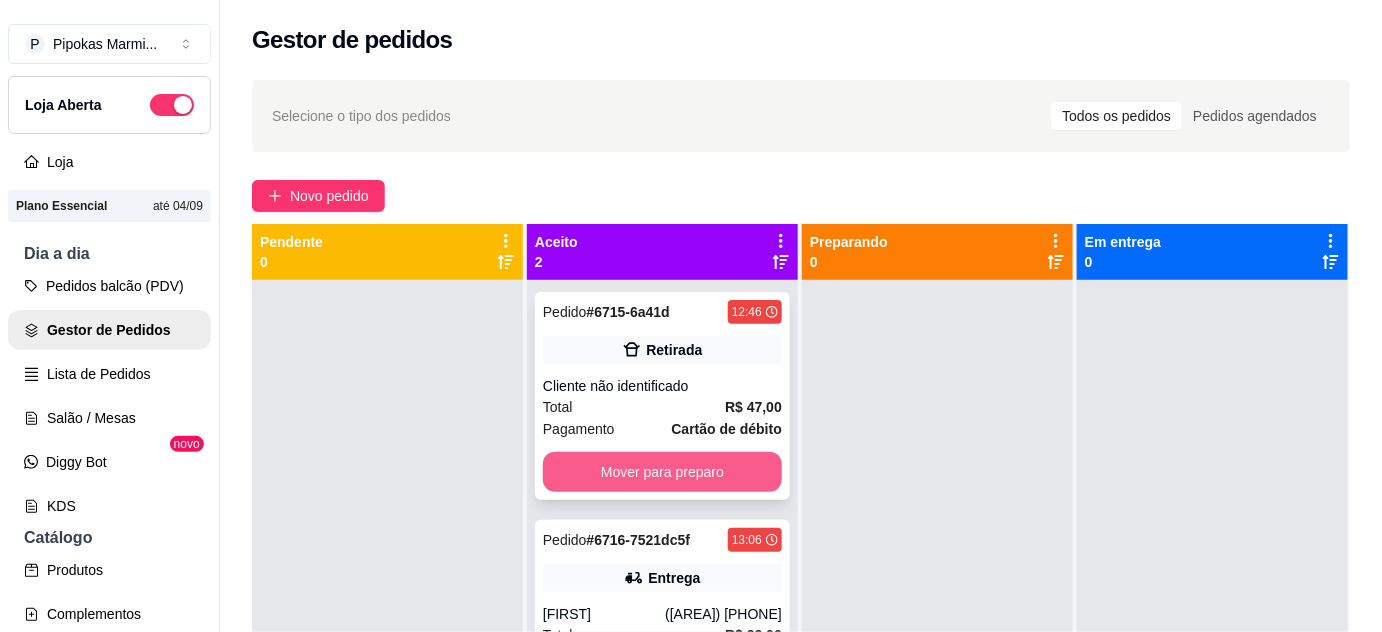click on "Mover para preparo" at bounding box center (662, 472) 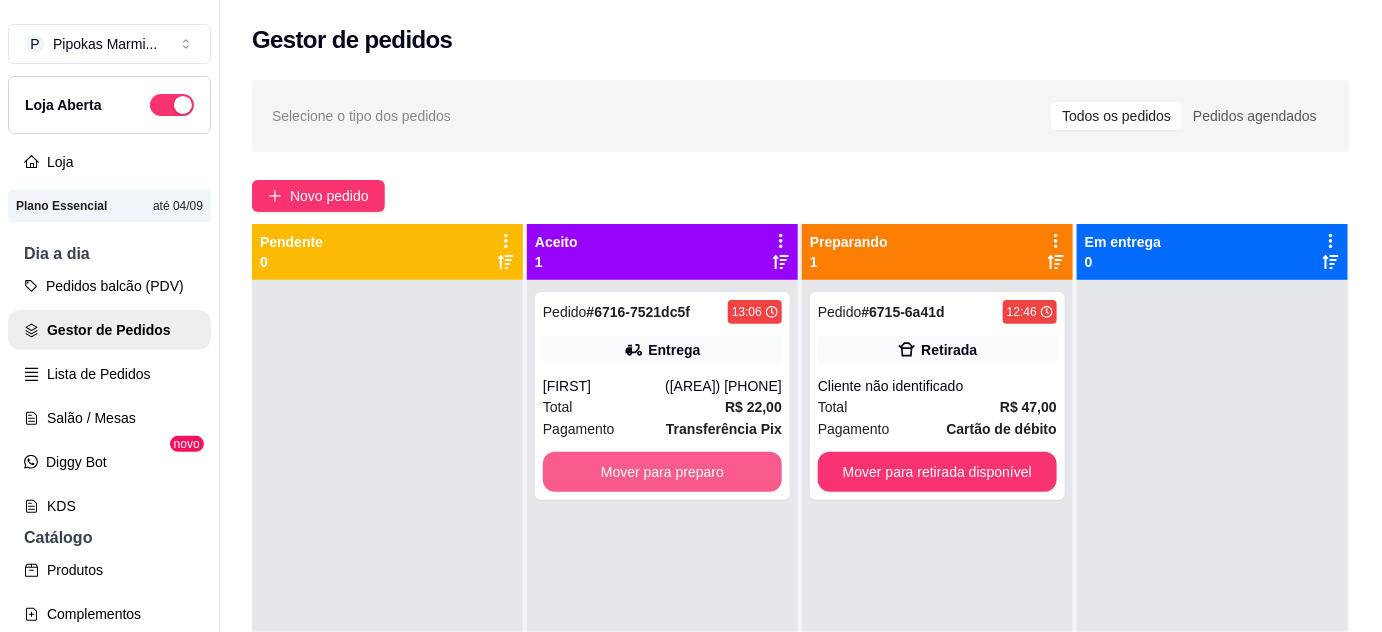 click on "Mover para preparo" at bounding box center [662, 472] 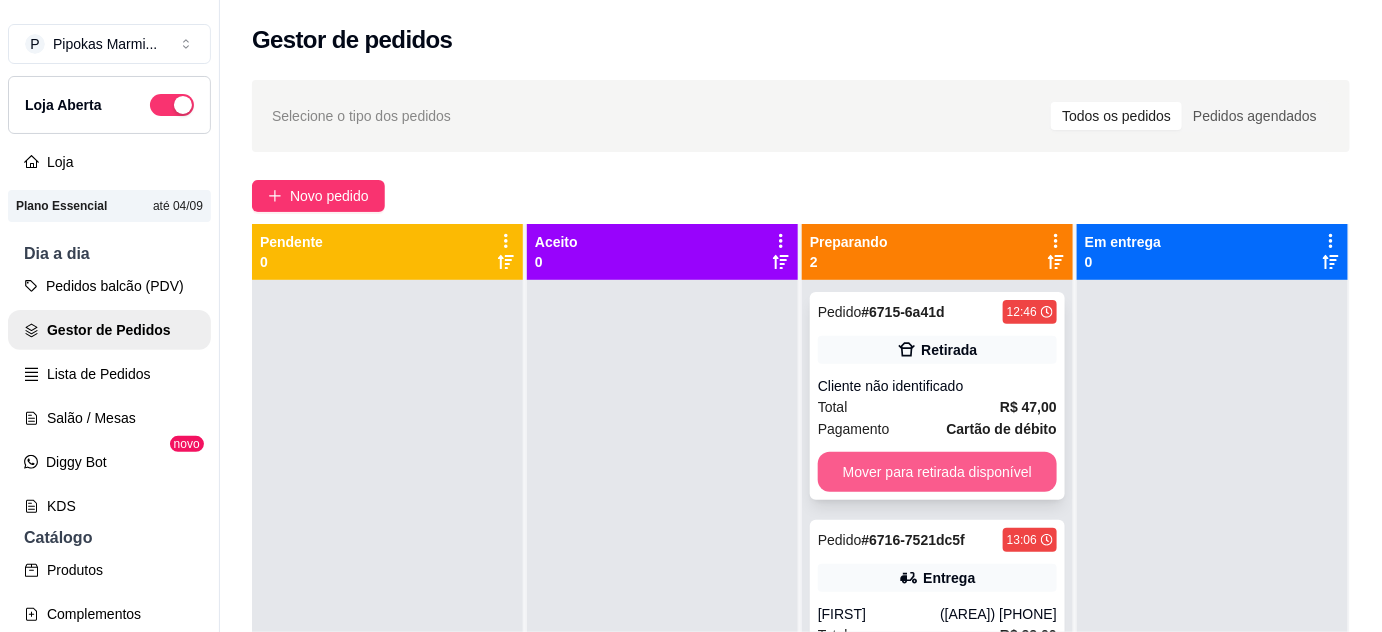 click on "Mover para retirada disponível" at bounding box center (937, 472) 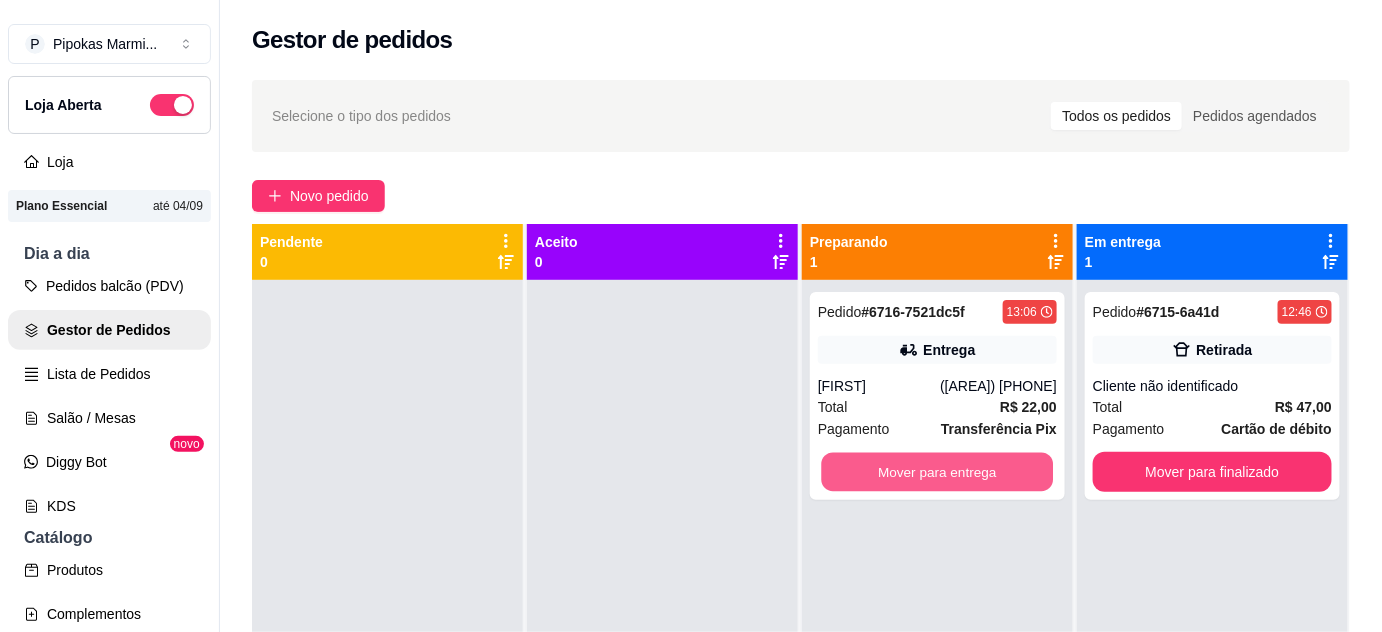 click on "Mover para entrega" at bounding box center [938, 472] 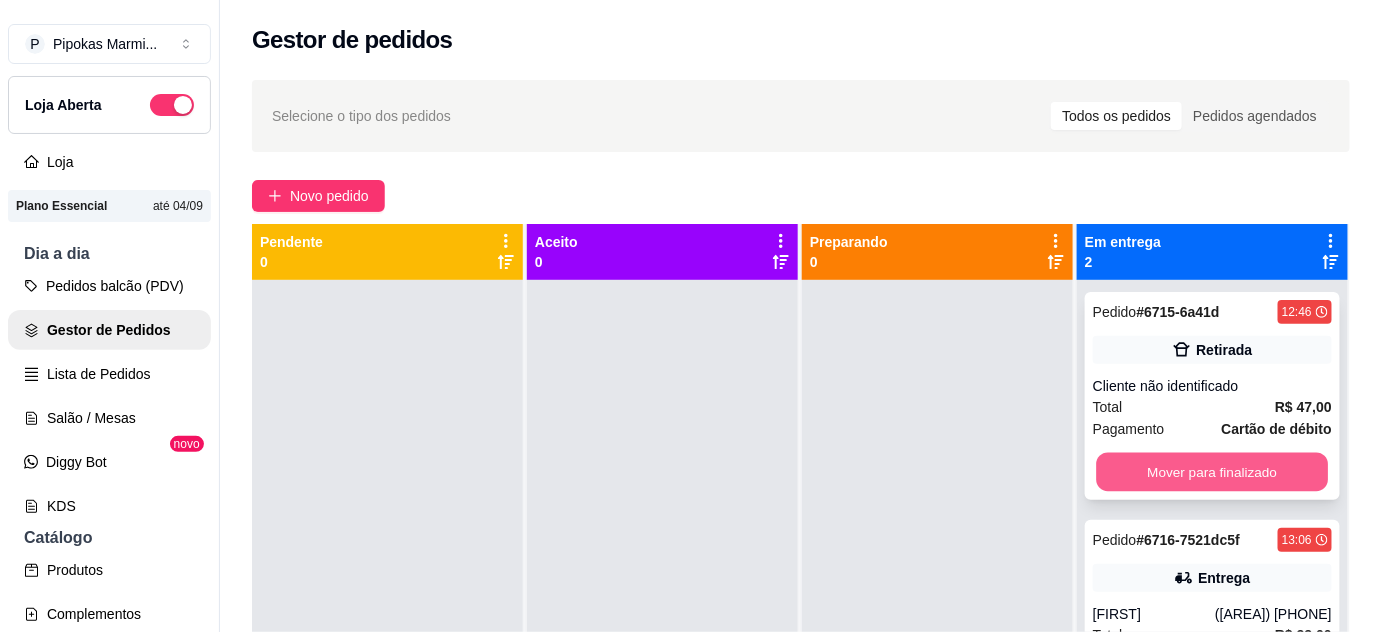 click on "Mover para finalizado" at bounding box center [1213, 472] 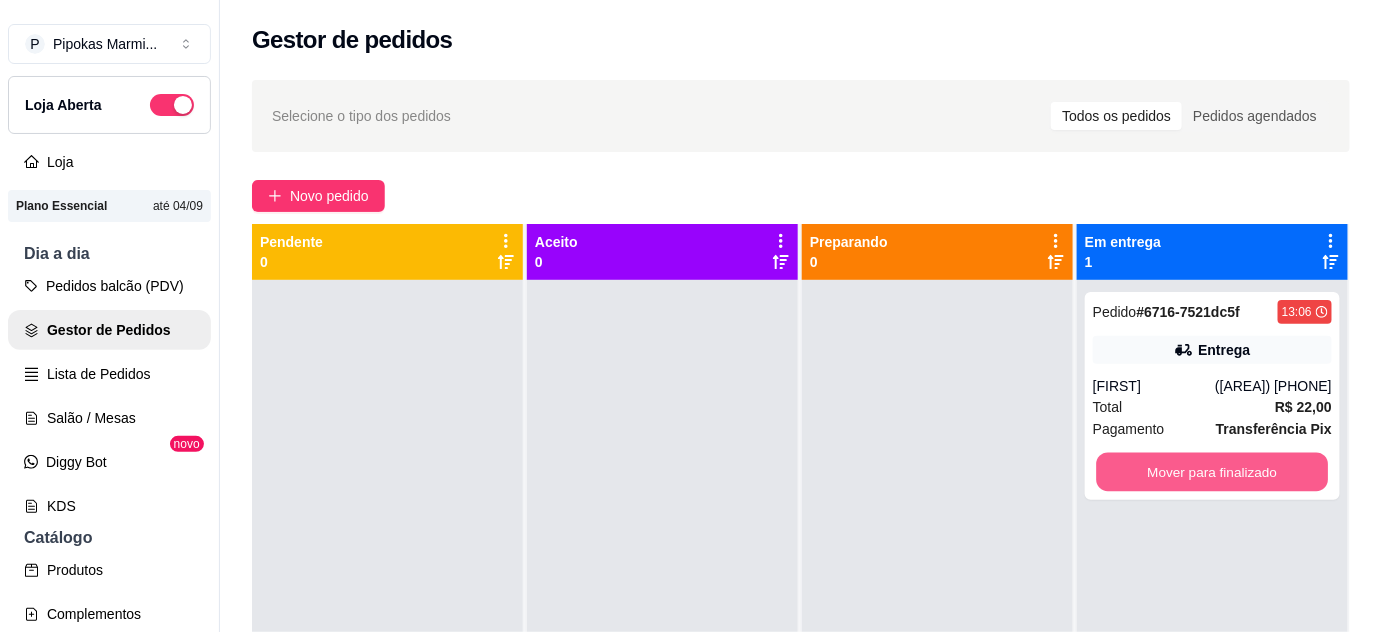 click on "Mover para finalizado" at bounding box center (1213, 472) 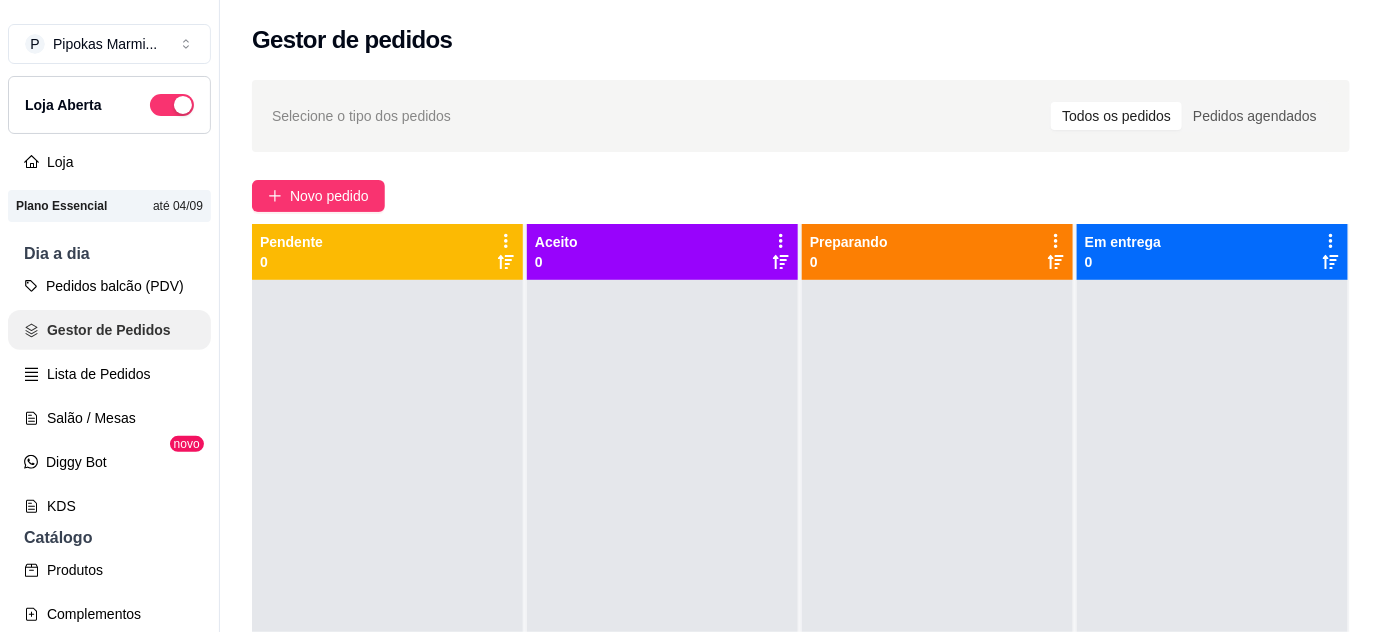click on "Gestor de Pedidos" at bounding box center (109, 330) 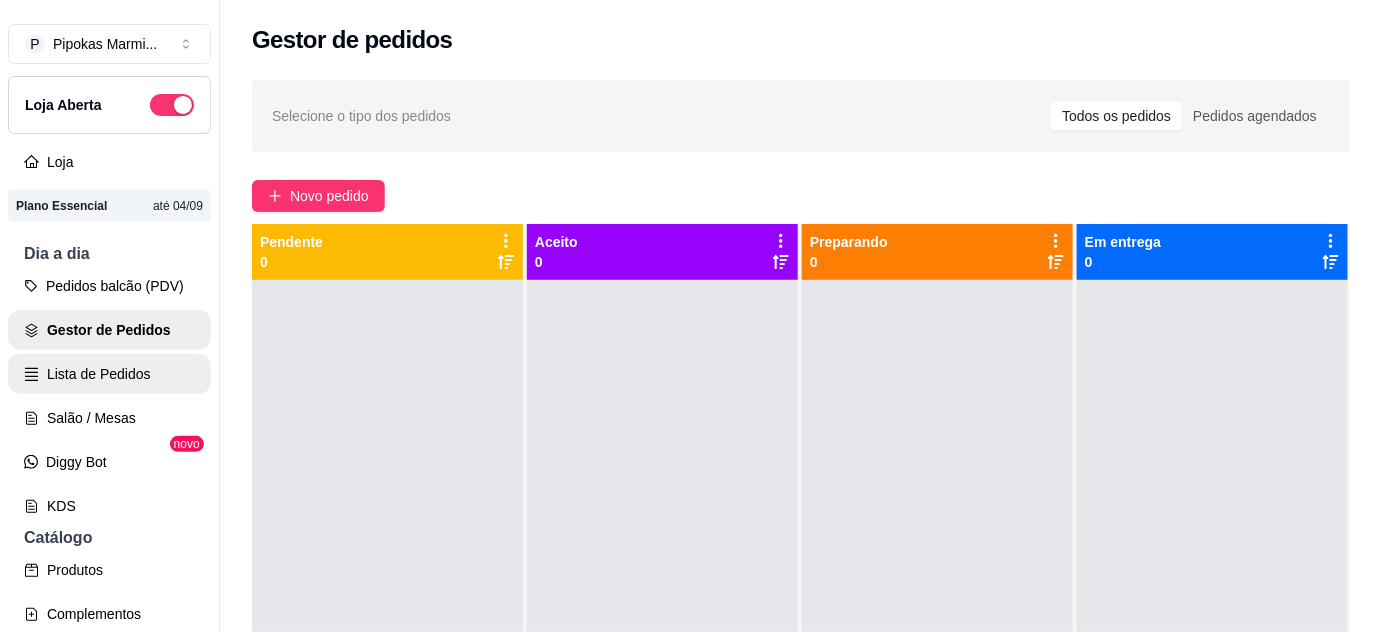 click on "Lista de Pedidos" at bounding box center [109, 374] 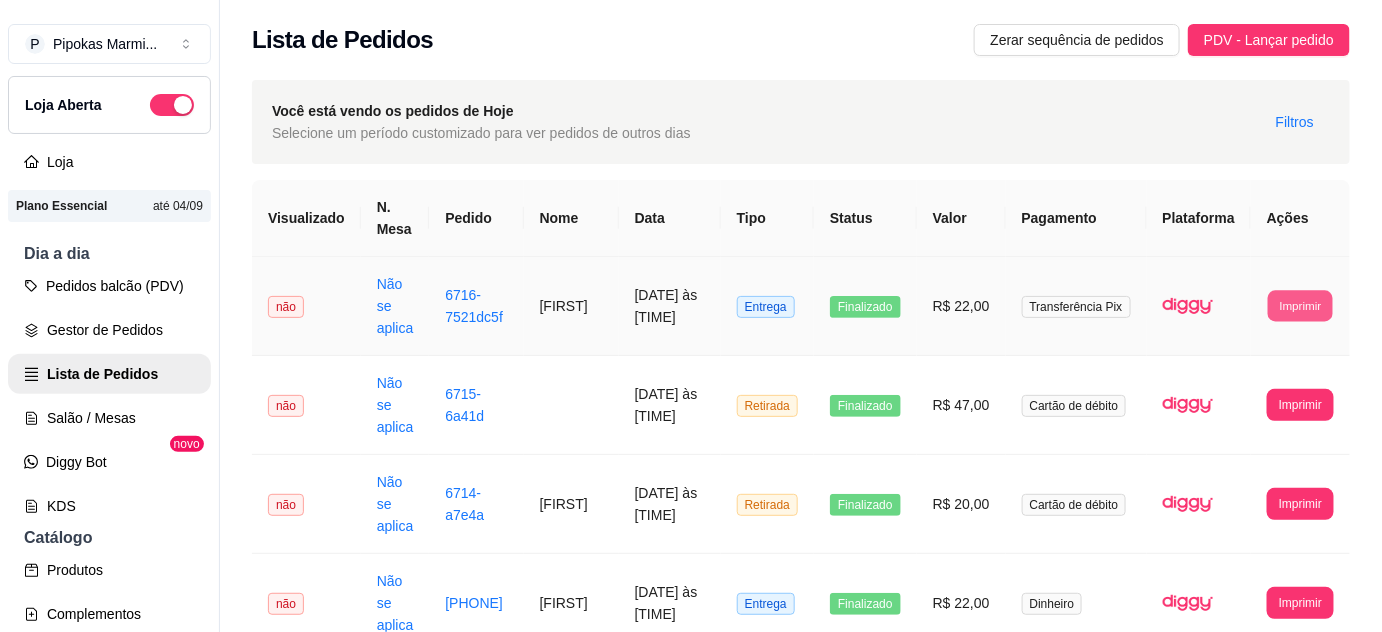 click on "Imprimir" at bounding box center (1300, 305) 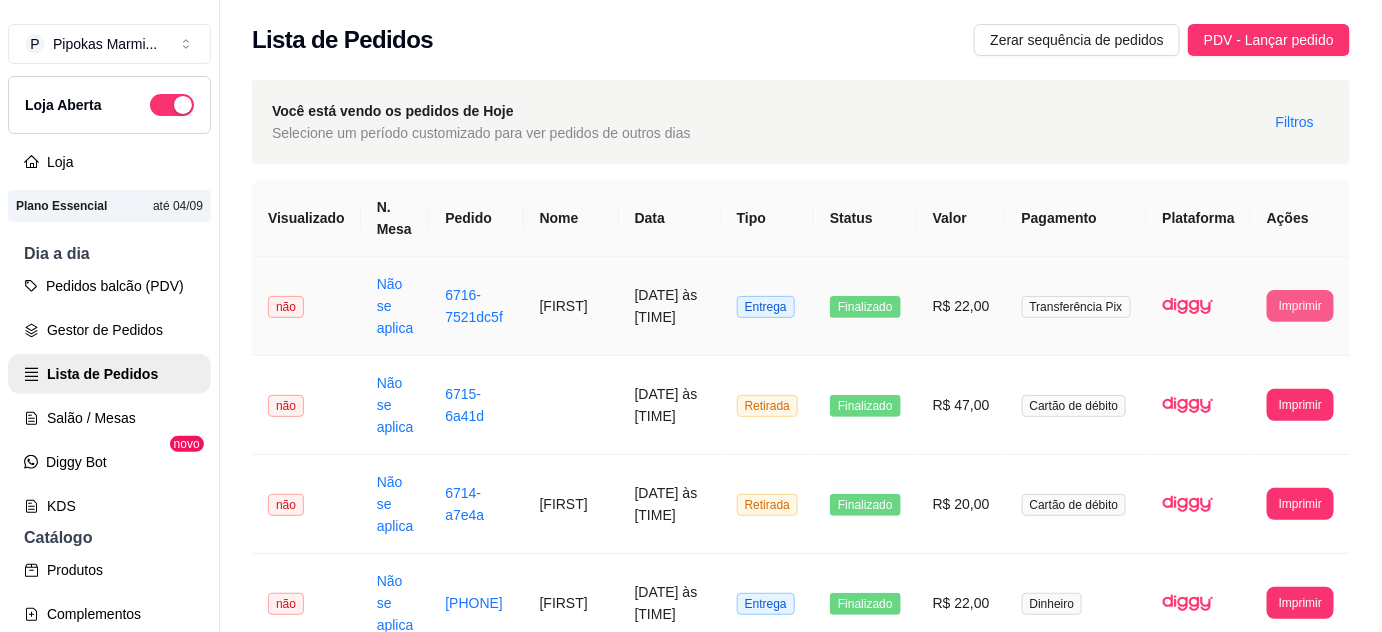 click on "Imprimir" at bounding box center (1300, 306) 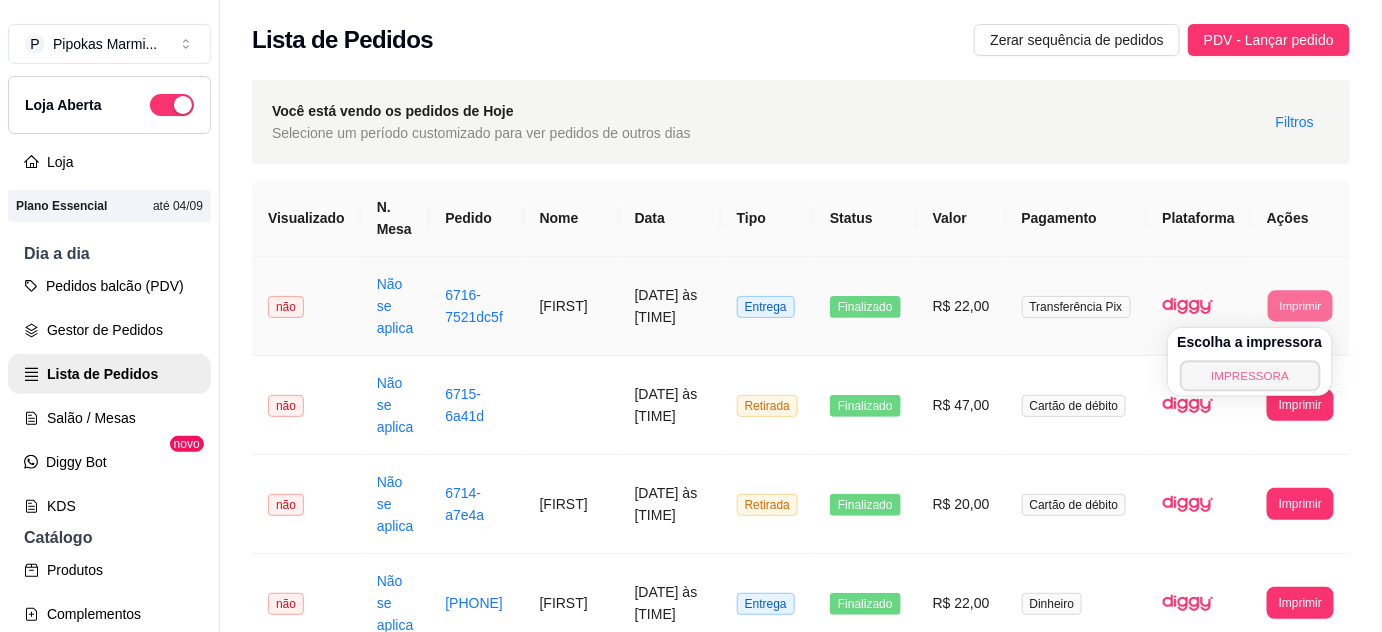 click on "IMPRESSORA" at bounding box center (1250, 375) 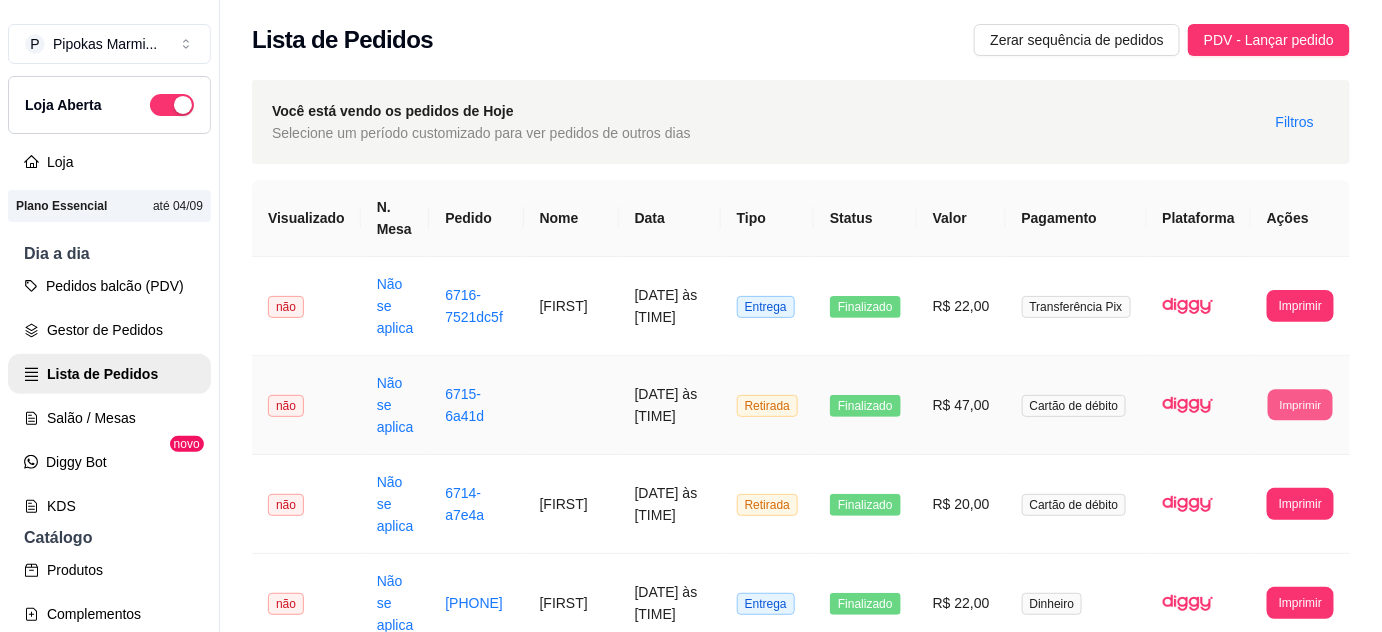 click on "Imprimir" at bounding box center (1300, 404) 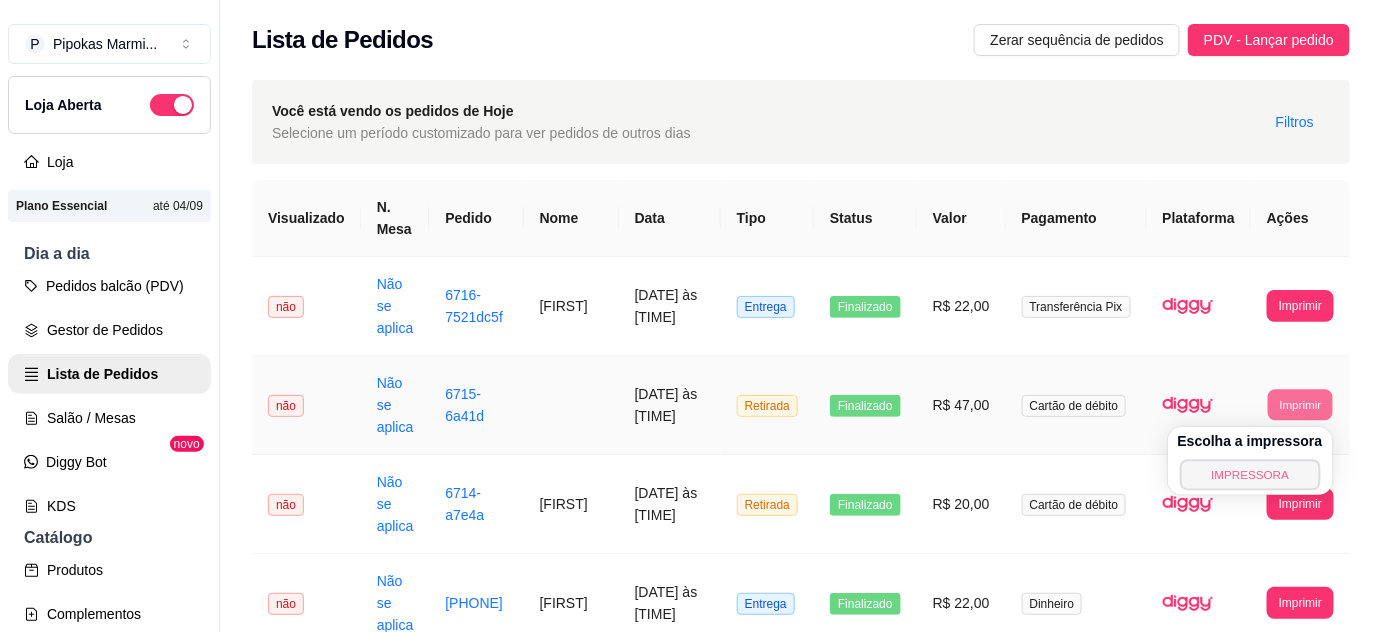 click on "IMPRESSORA" at bounding box center (1250, 474) 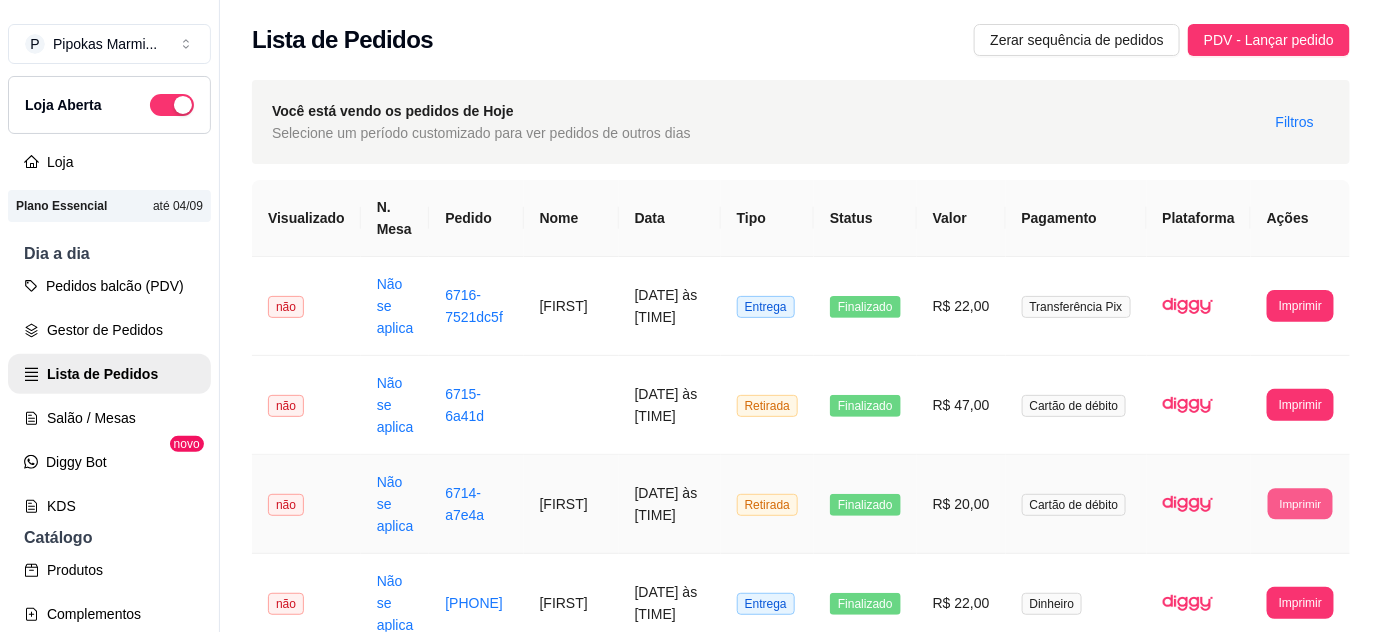 click on "Imprimir" at bounding box center [1300, 503] 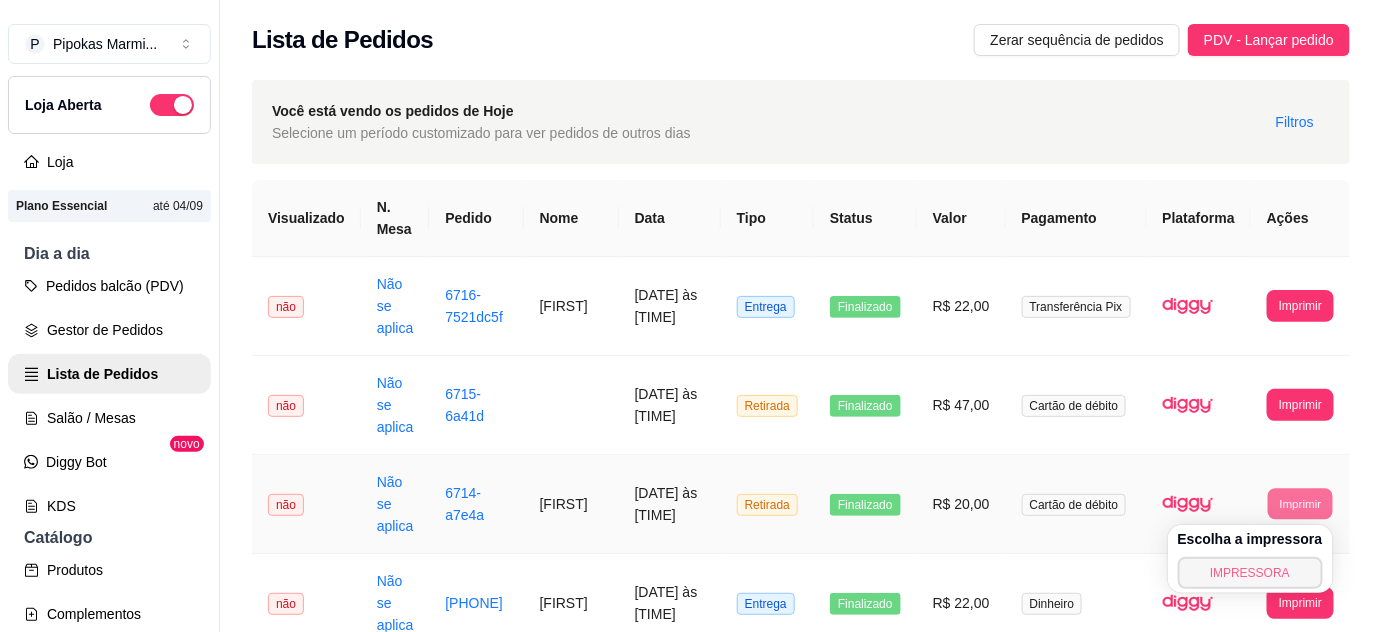 click on "IMPRESSORA" at bounding box center (1250, 573) 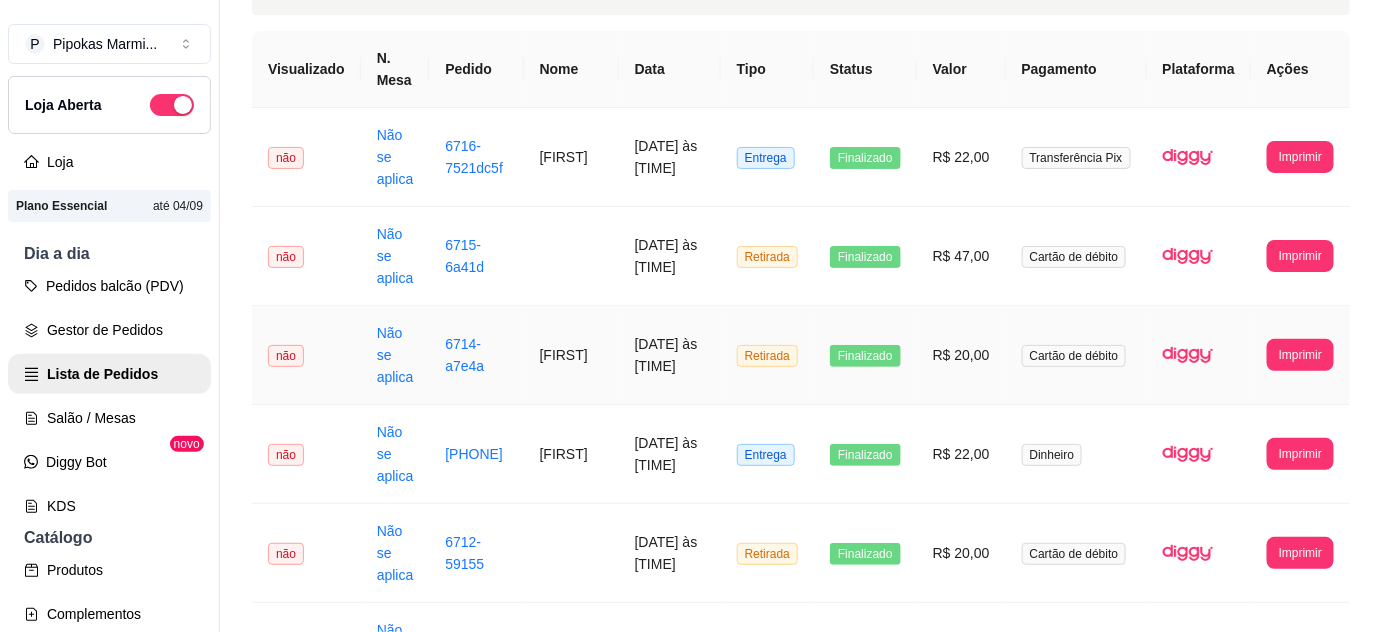 scroll, scrollTop: 181, scrollLeft: 0, axis: vertical 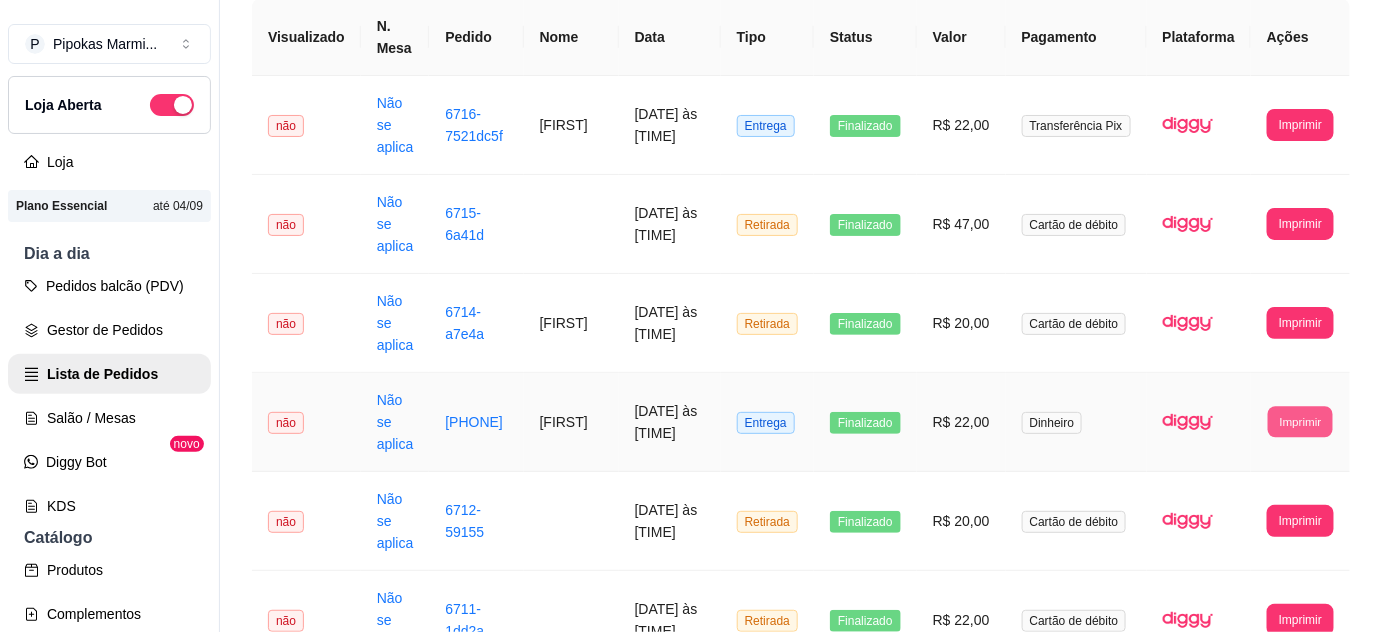 click on "Imprimir" at bounding box center [1300, 421] 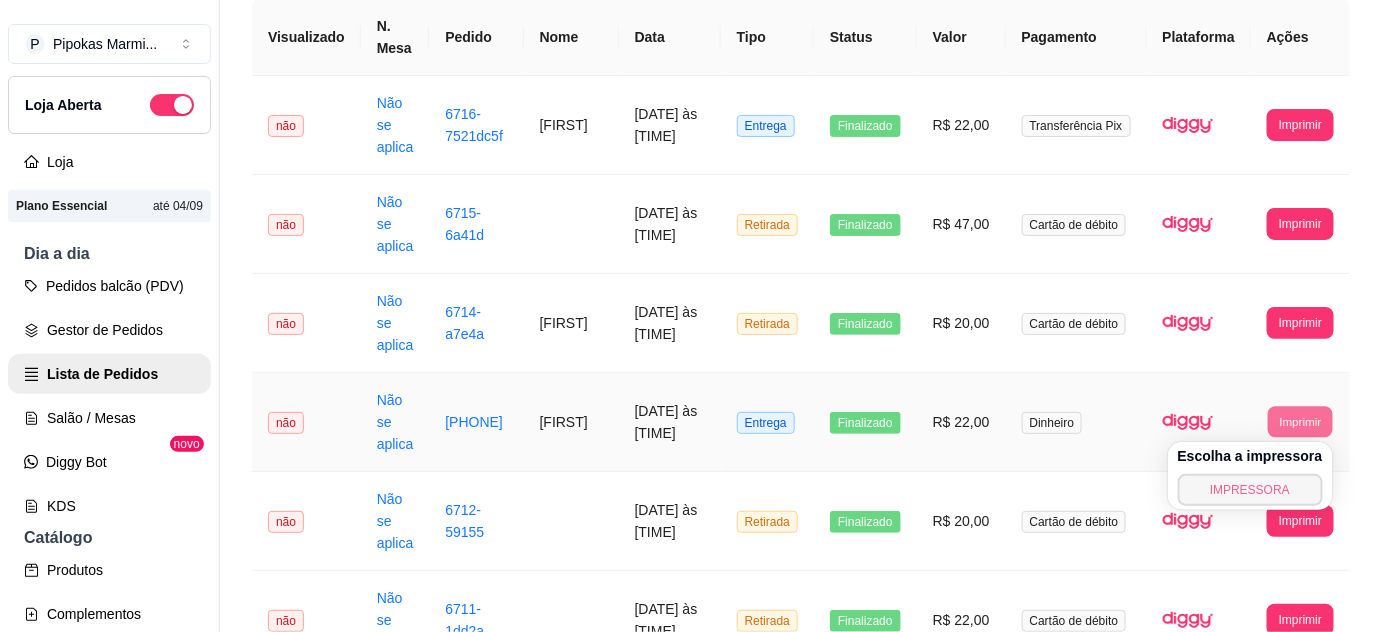 click on "IMPRESSORA" at bounding box center (1250, 490) 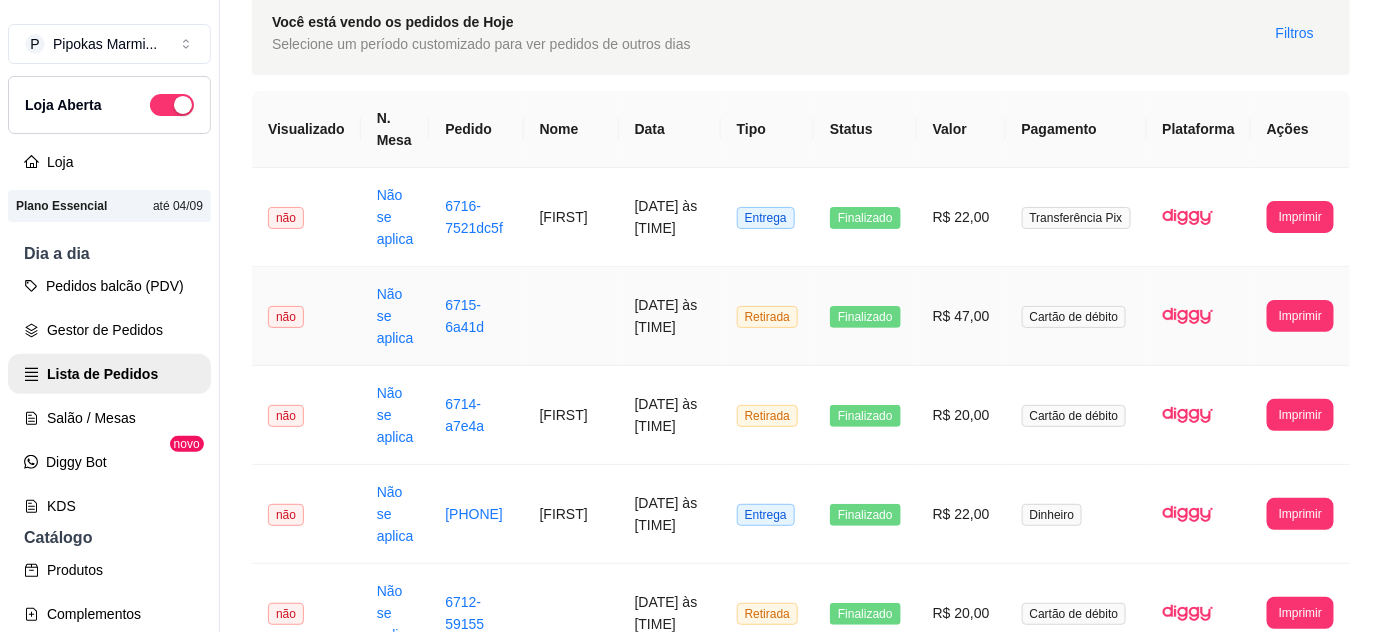 scroll, scrollTop: 0, scrollLeft: 0, axis: both 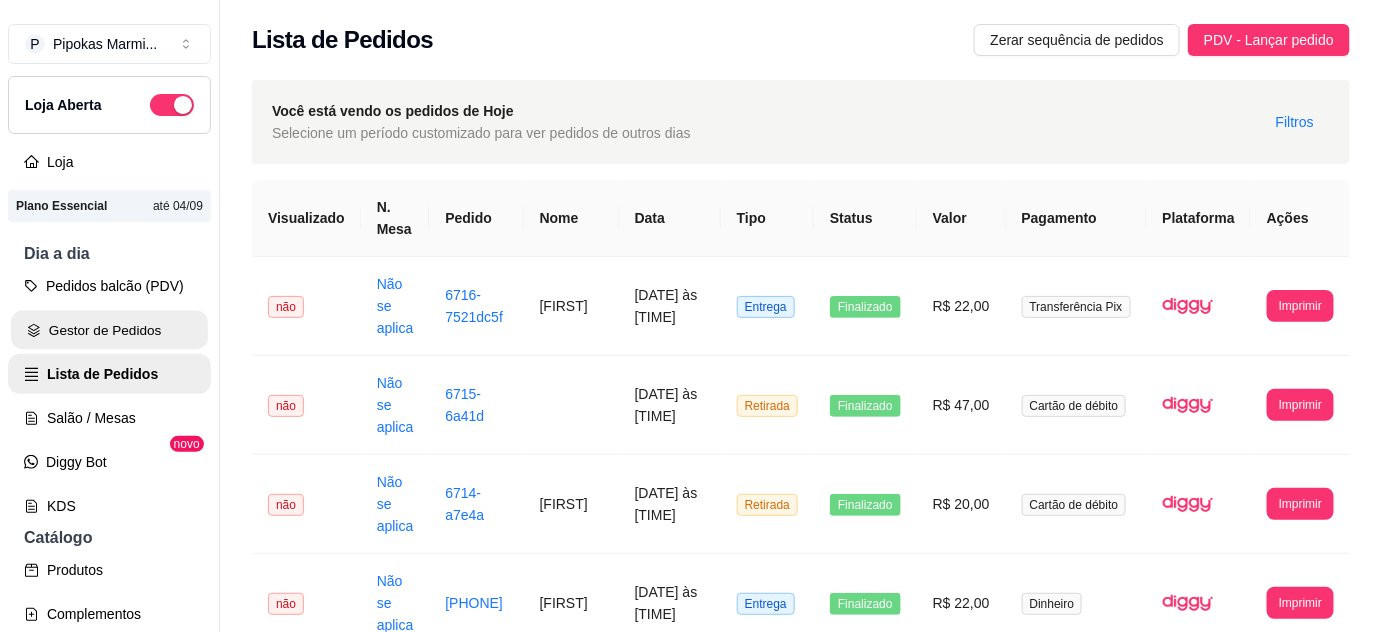 click on "Gestor de Pedidos" at bounding box center (109, 330) 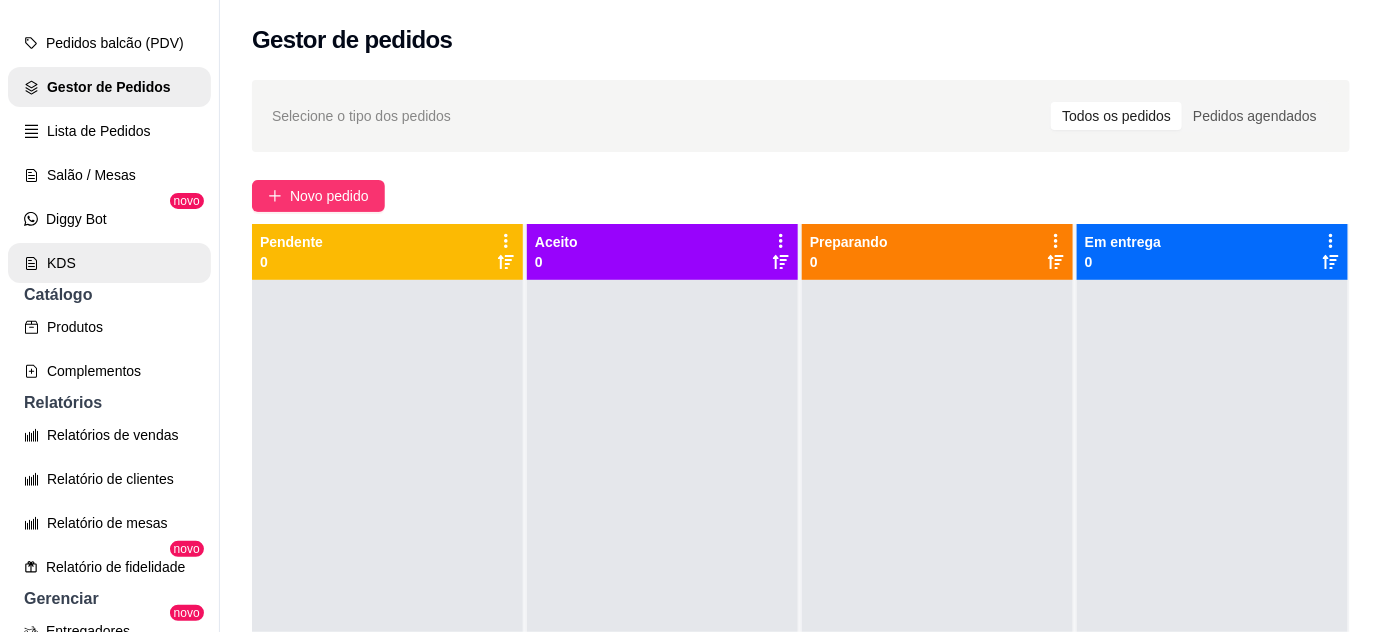 scroll, scrollTop: 272, scrollLeft: 0, axis: vertical 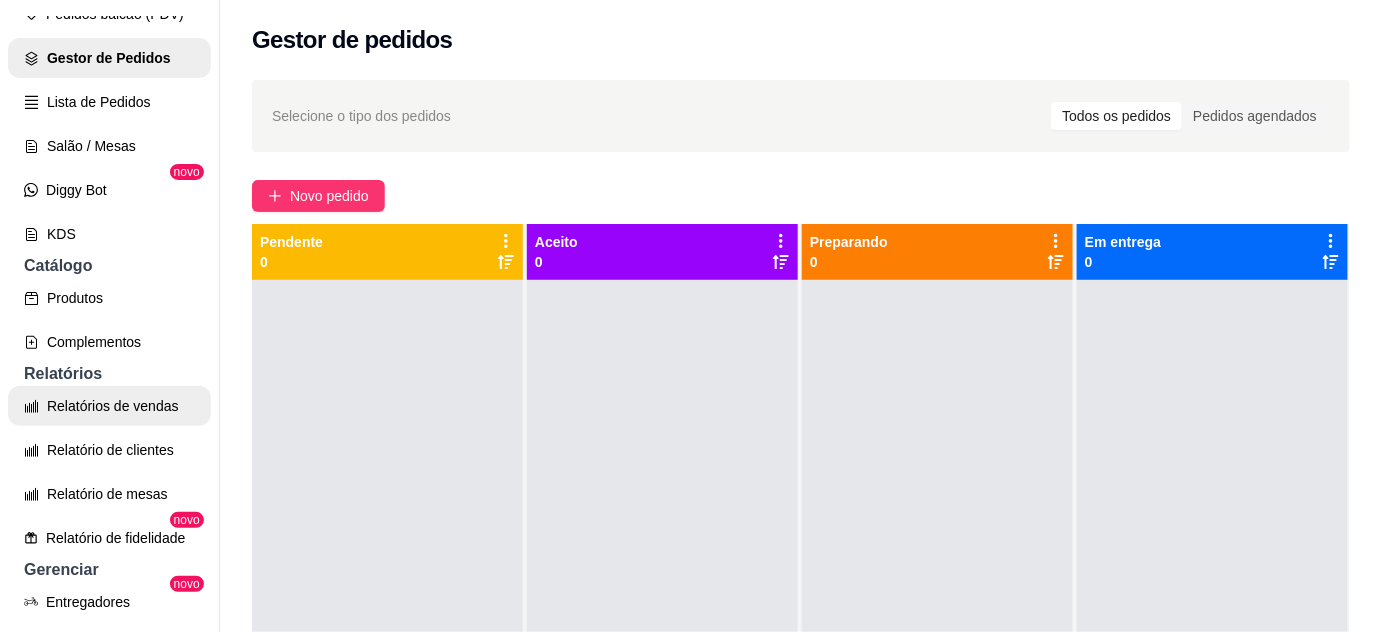 click on "Relatórios de vendas" at bounding box center [109, 406] 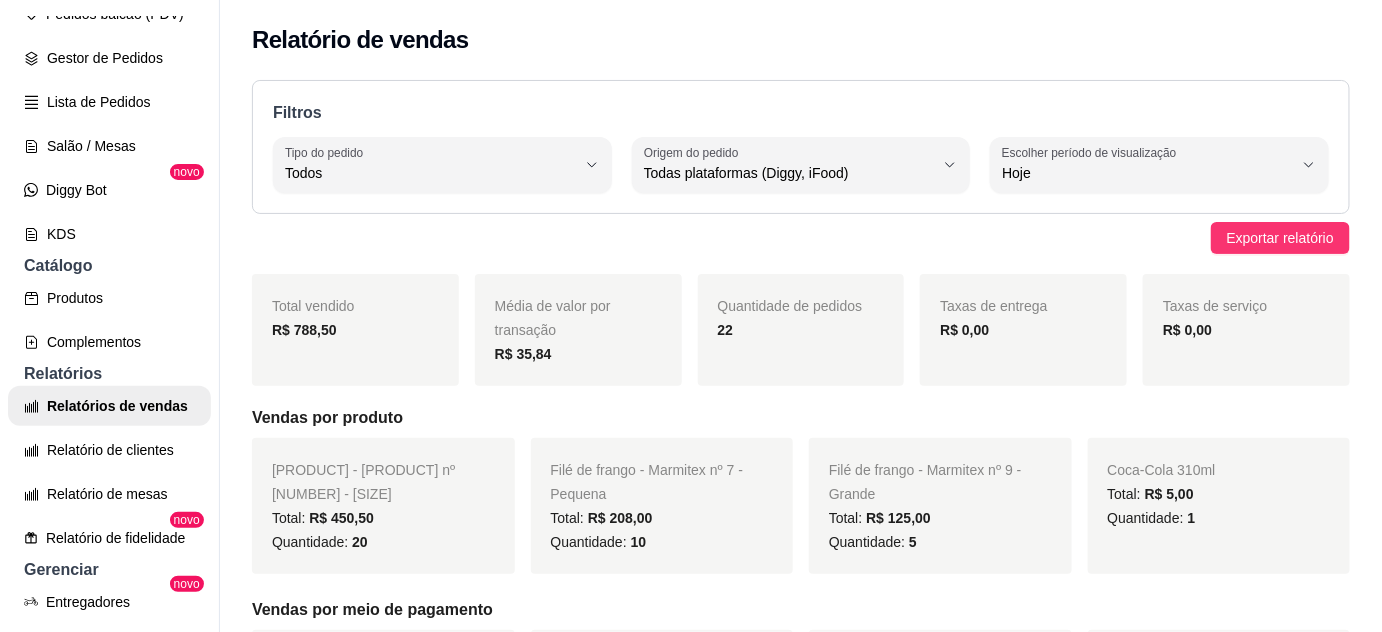 drag, startPoint x: 394, startPoint y: 479, endPoint x: 353, endPoint y: 495, distance: 44.011364 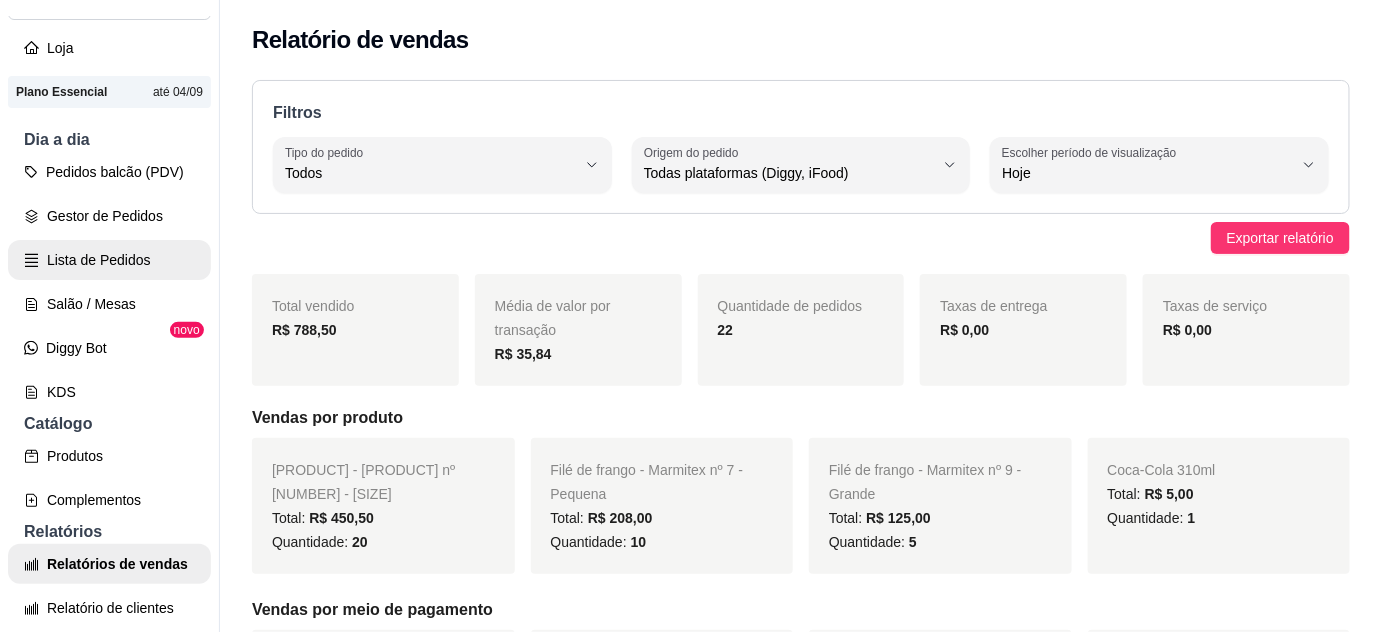 scroll, scrollTop: 0, scrollLeft: 0, axis: both 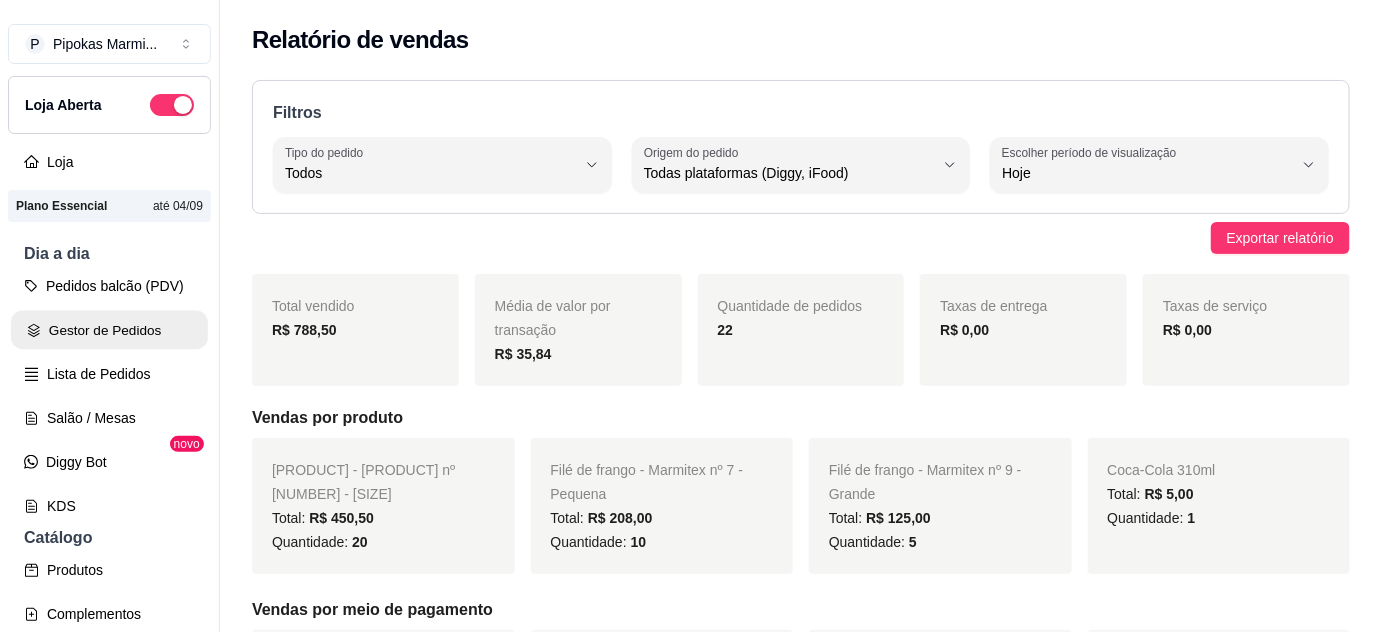 click on "Gestor de Pedidos" at bounding box center (109, 330) 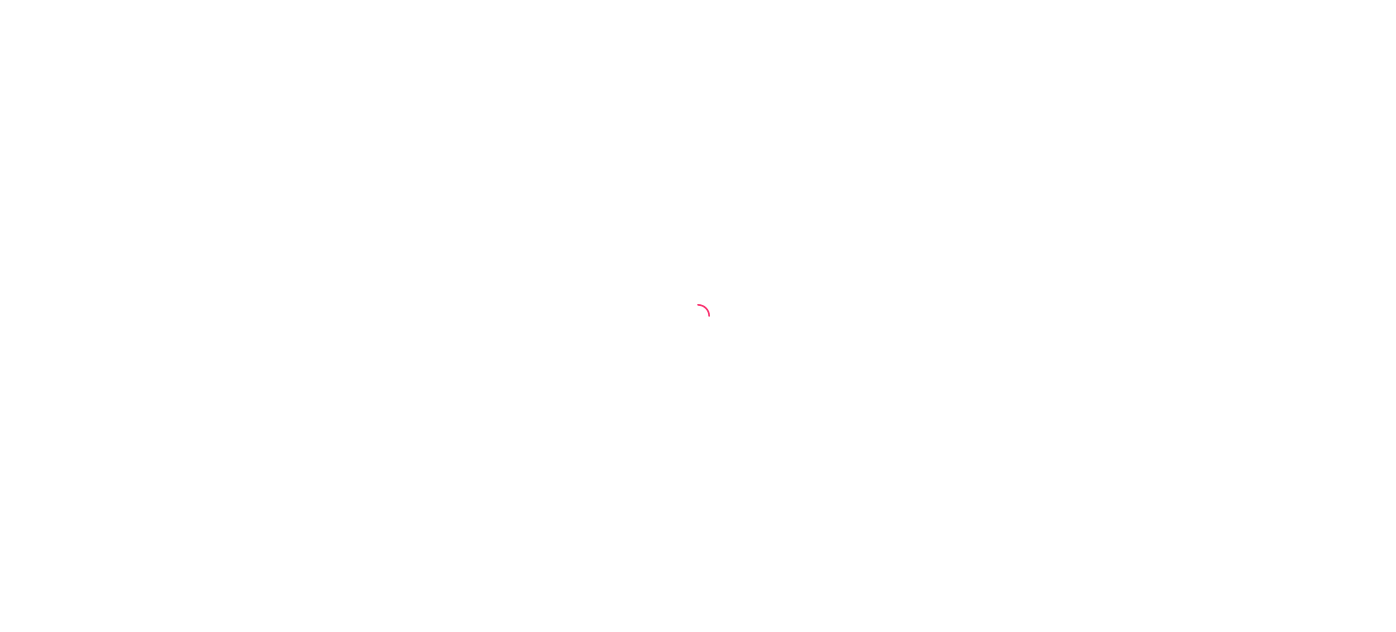 scroll, scrollTop: 0, scrollLeft: 0, axis: both 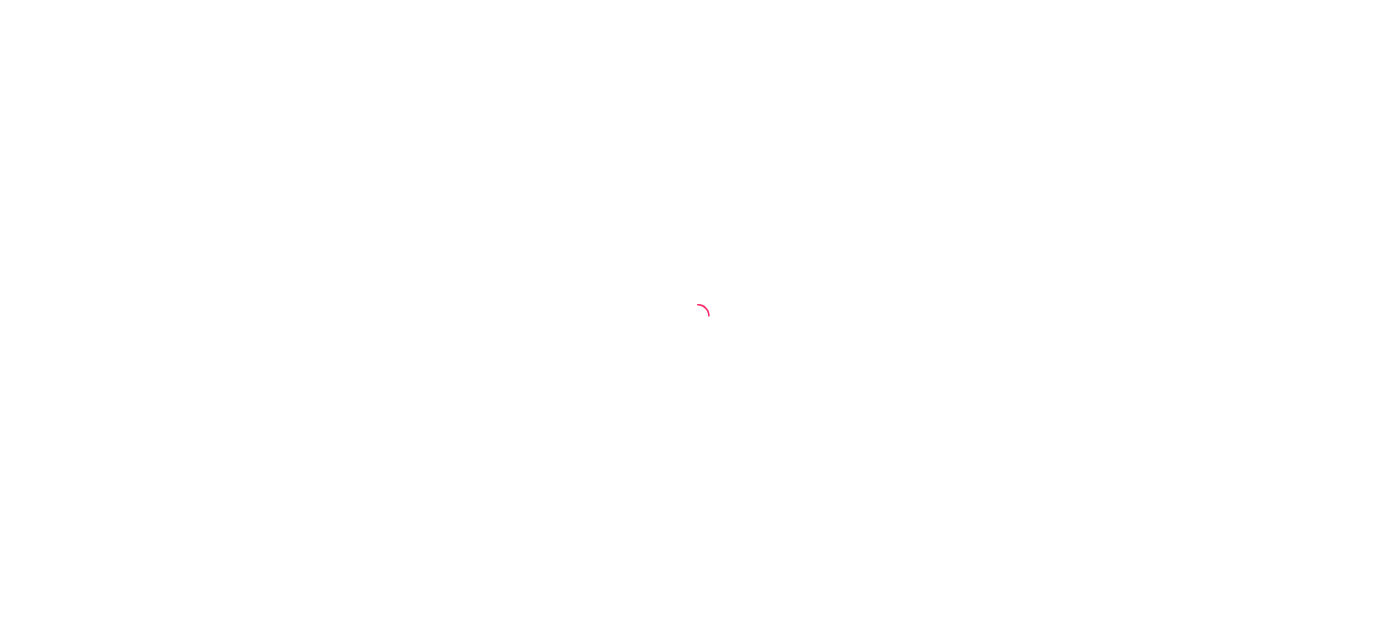 select on "30" 